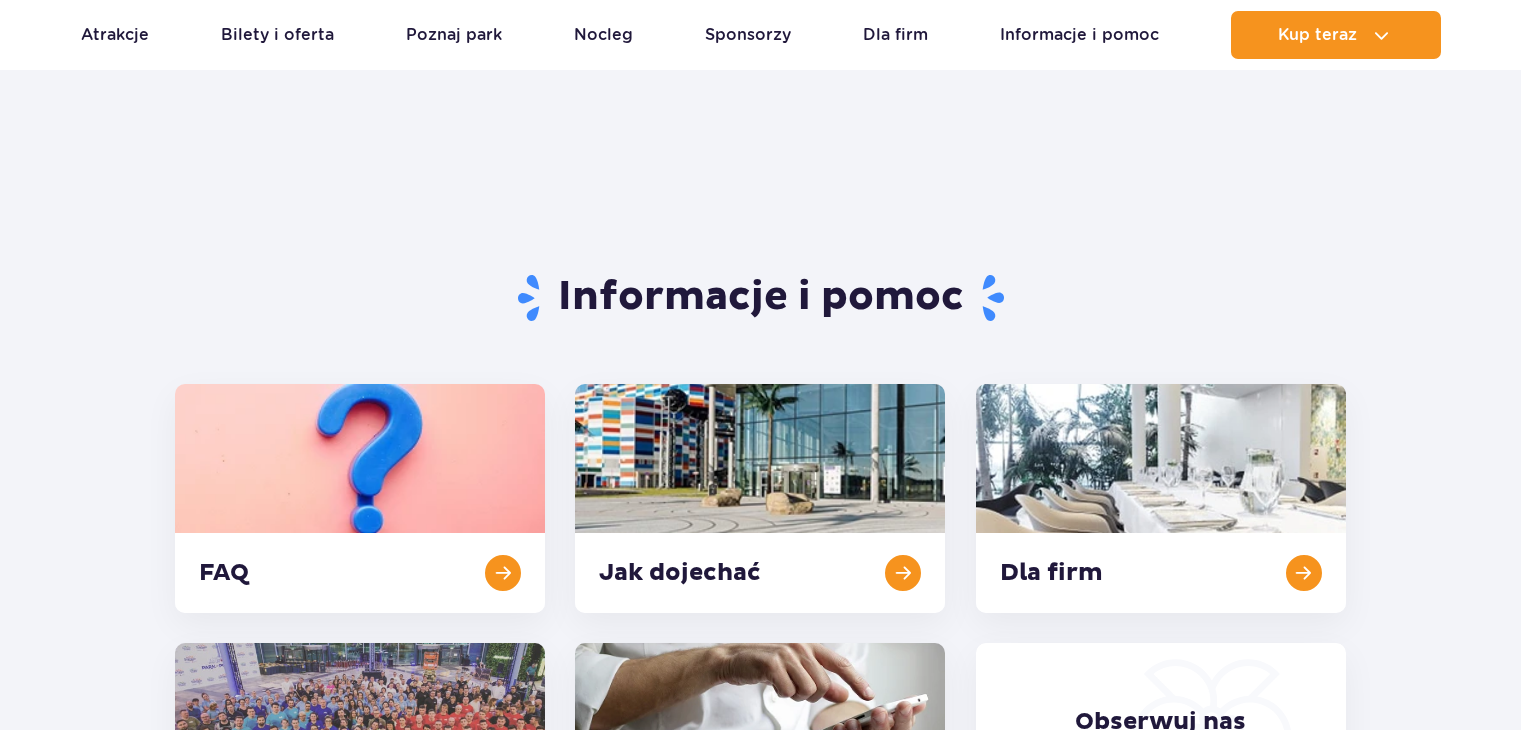 scroll, scrollTop: 827, scrollLeft: 0, axis: vertical 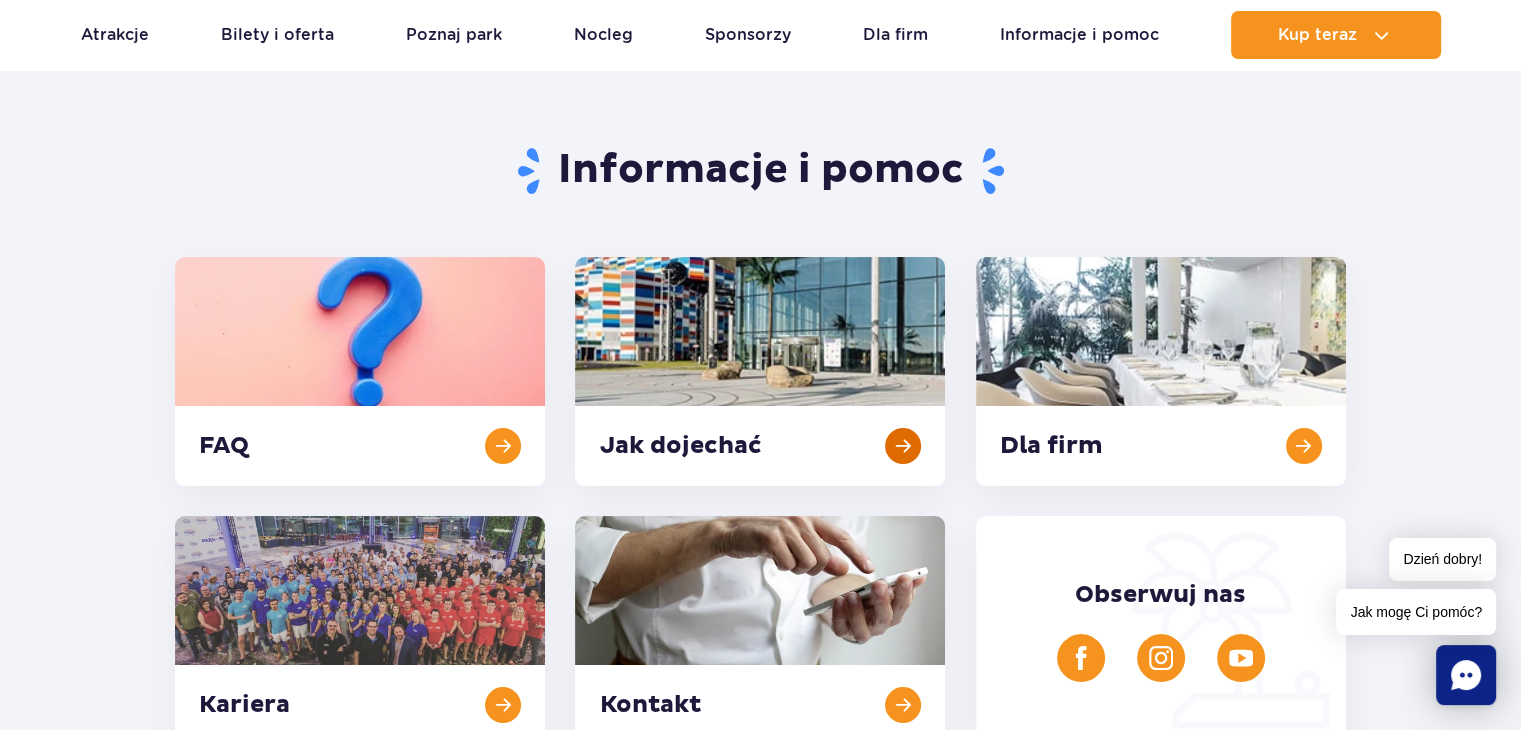 click at bounding box center (760, 371) 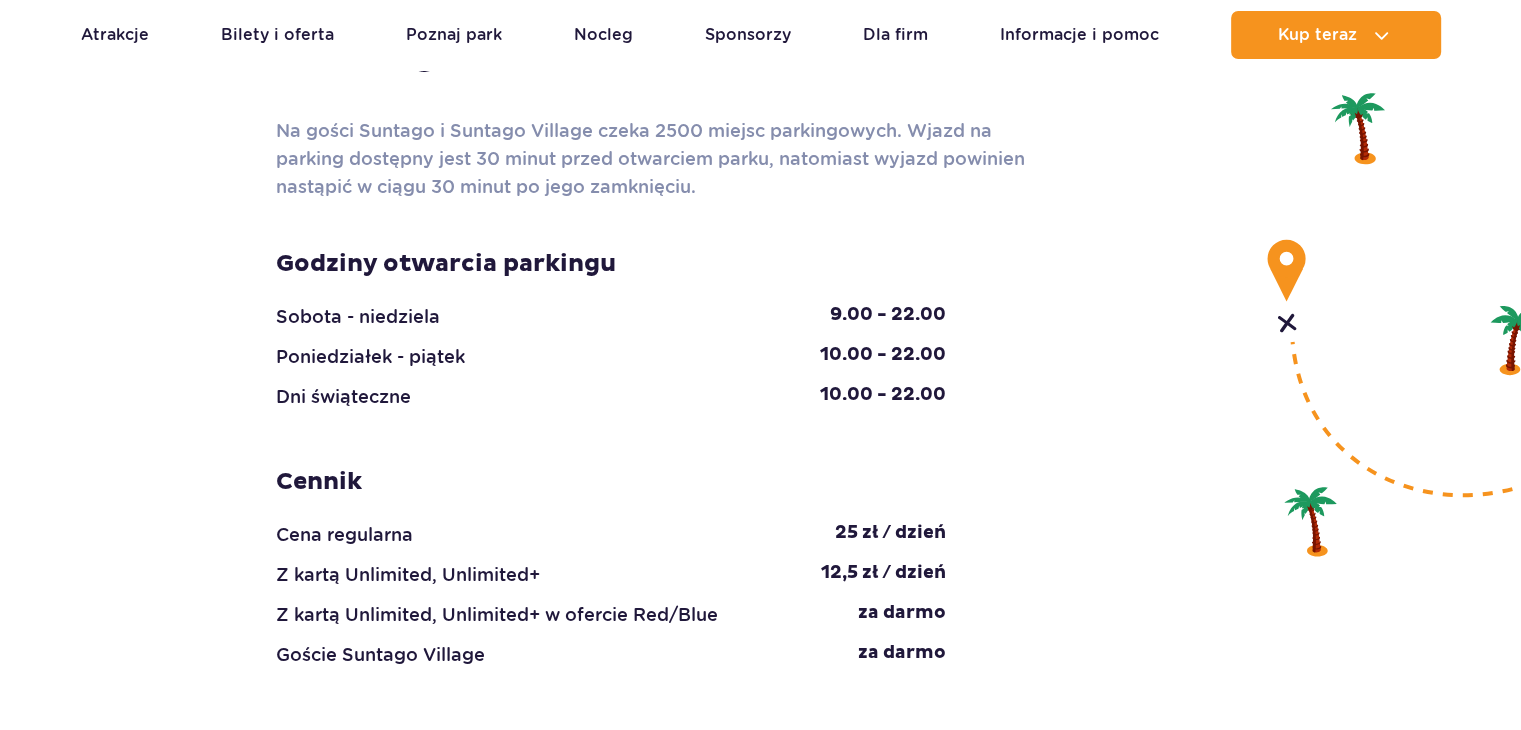 scroll, scrollTop: 0, scrollLeft: 0, axis: both 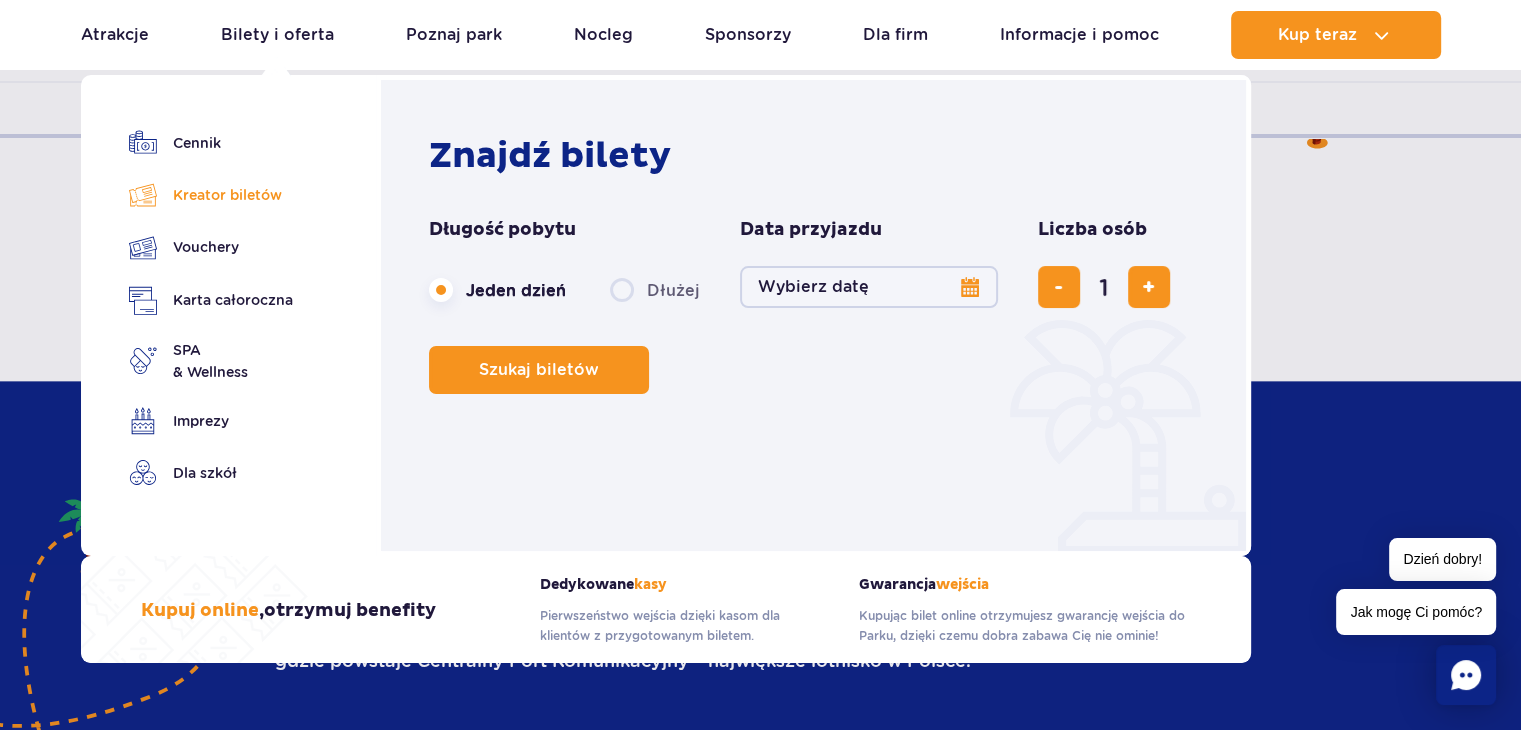 click on "Kreator biletów" at bounding box center (211, 195) 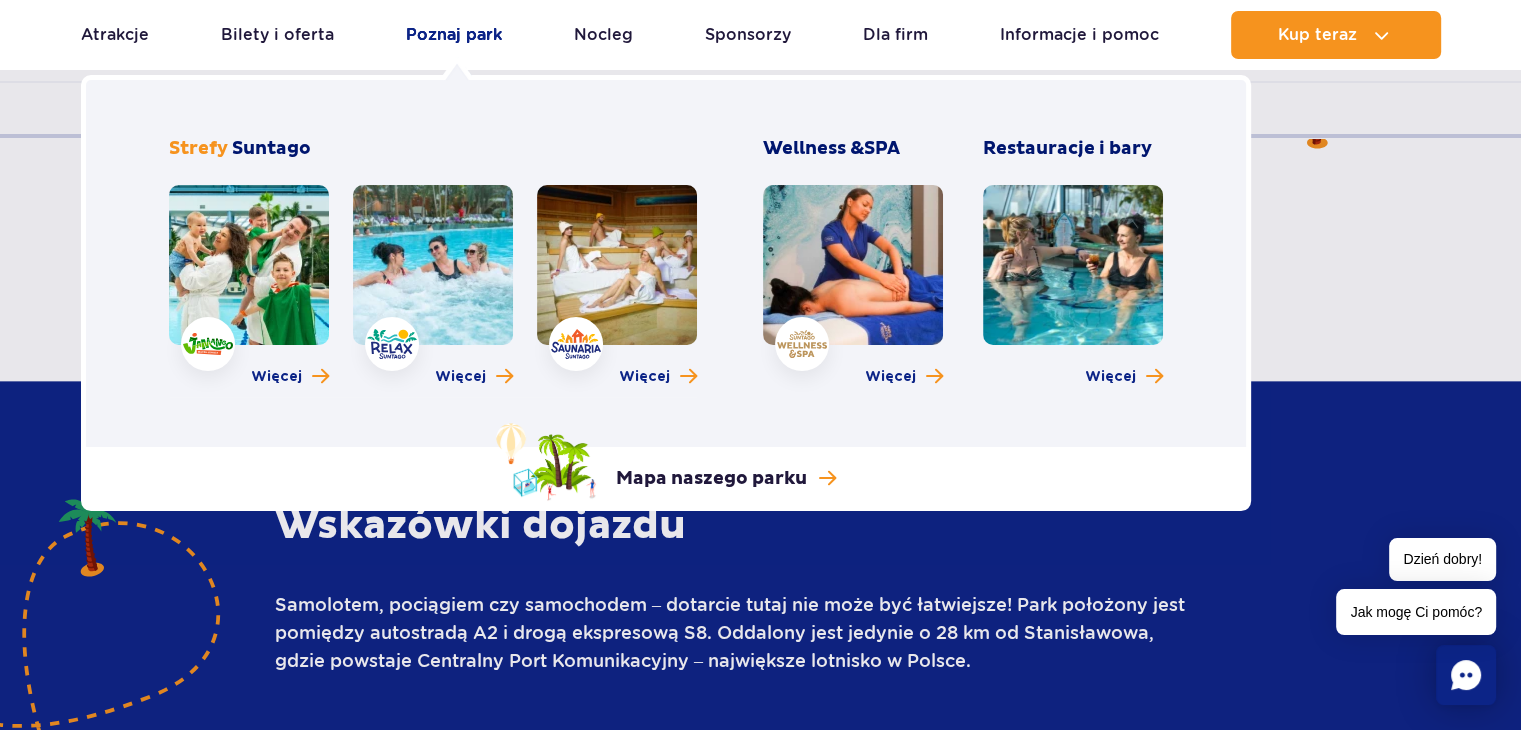 click on "Poznaj park" at bounding box center [454, 35] 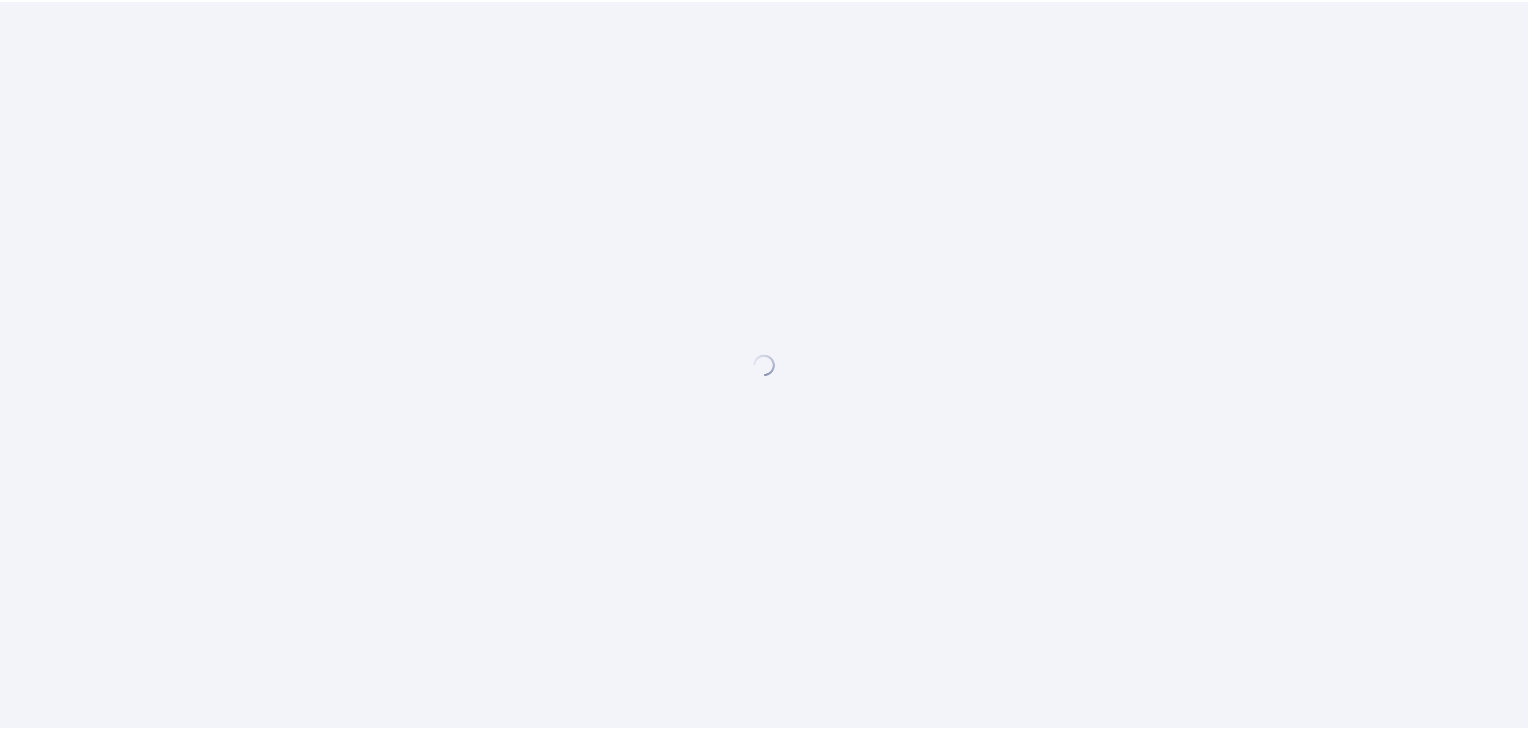 scroll, scrollTop: 0, scrollLeft: 0, axis: both 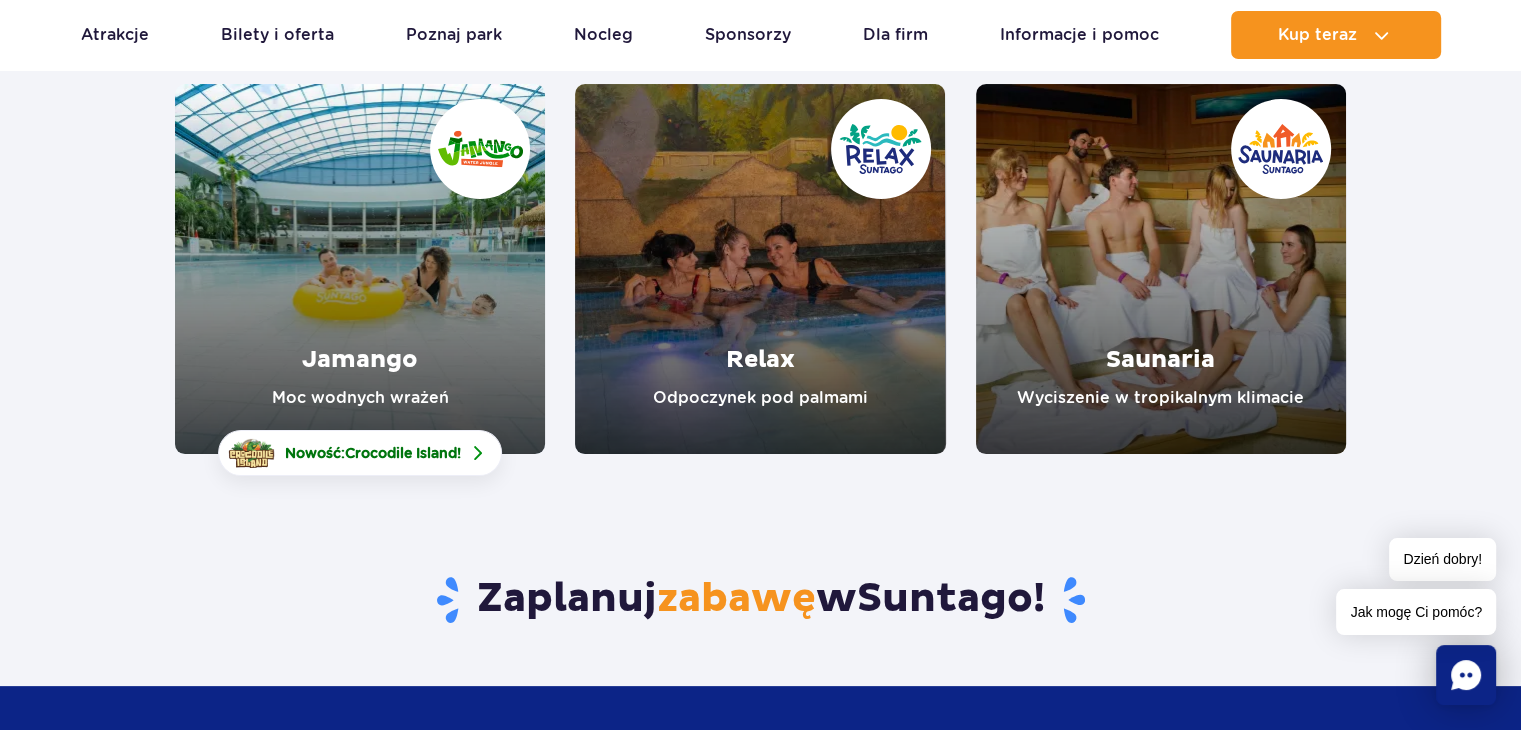 click at bounding box center (360, 269) 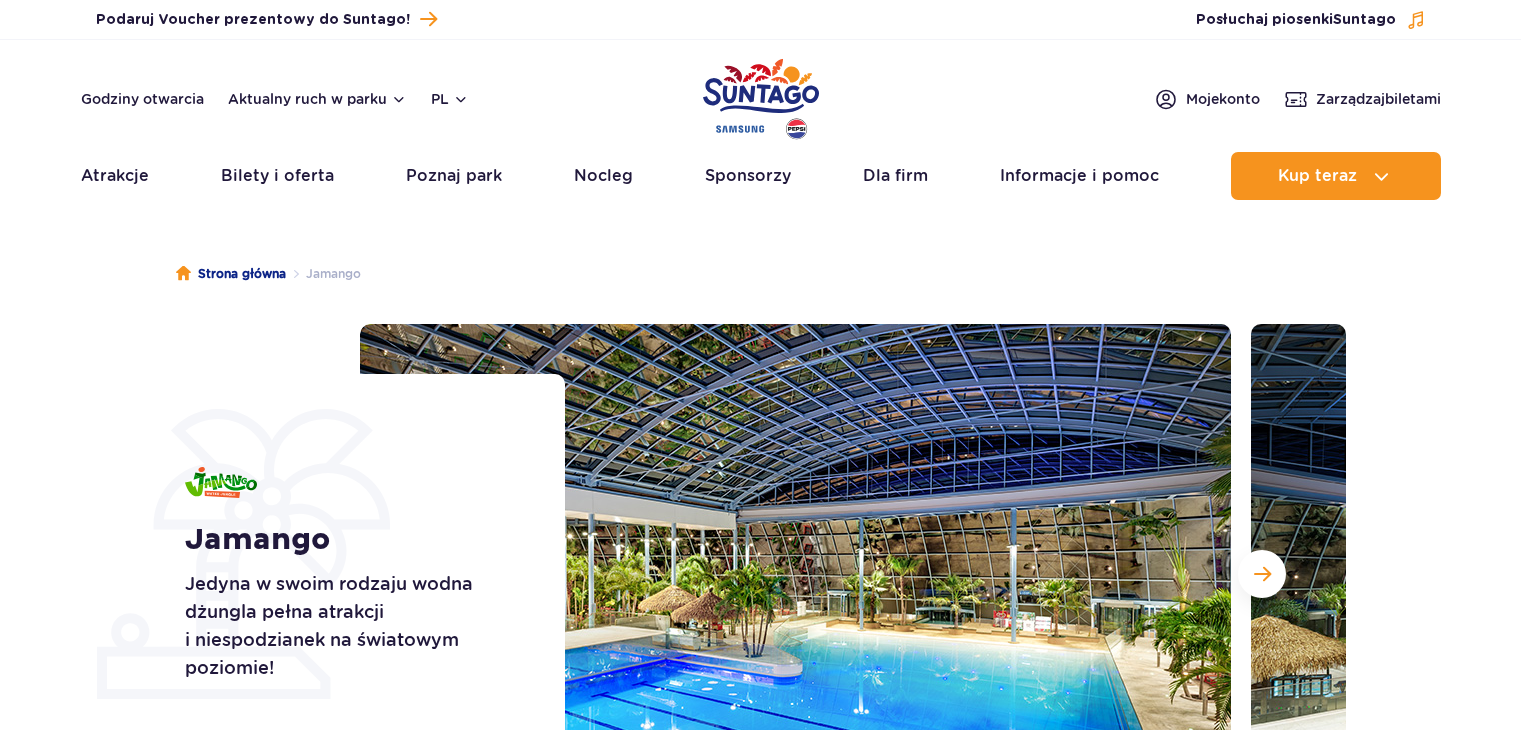 scroll, scrollTop: 0, scrollLeft: 0, axis: both 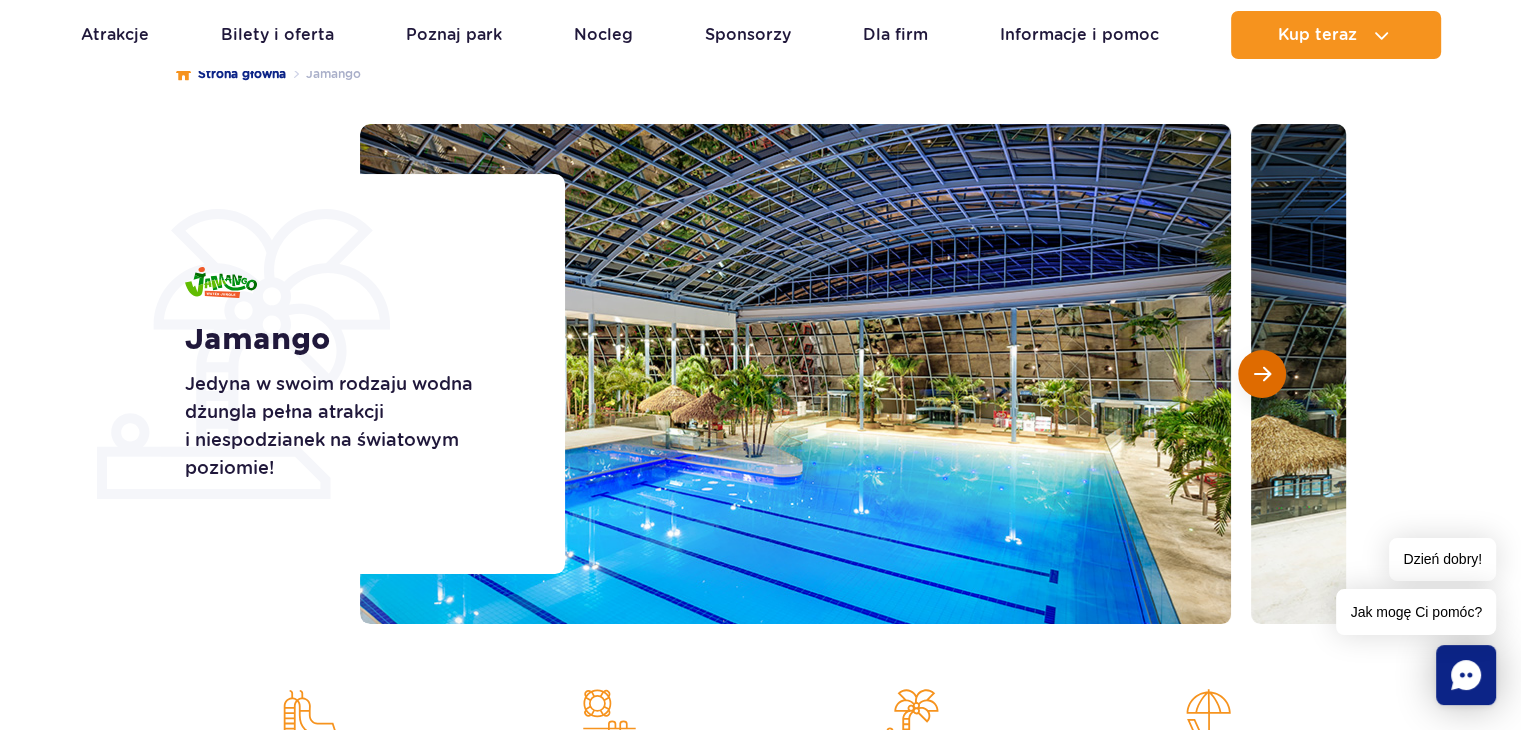 click at bounding box center [1262, 374] 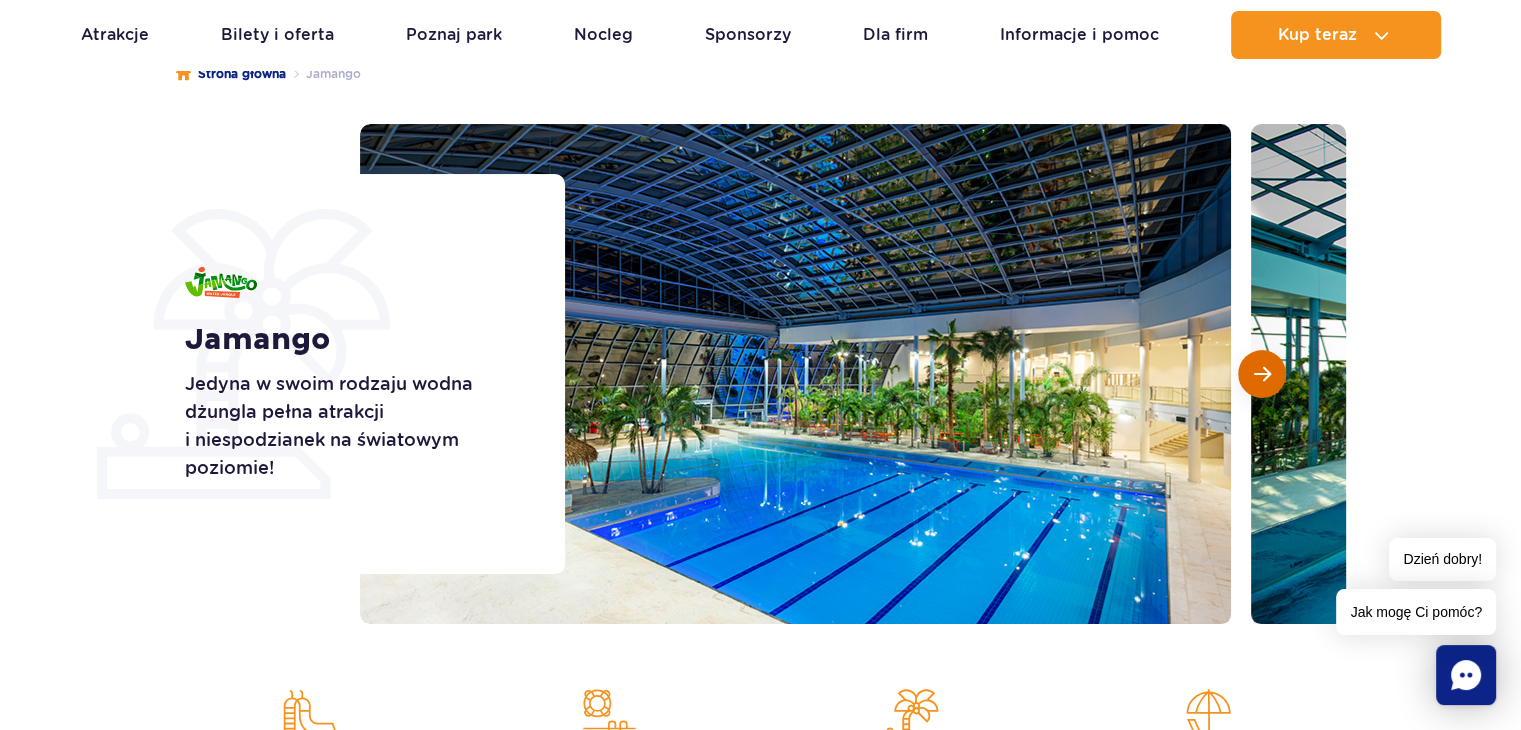 click at bounding box center [1262, 374] 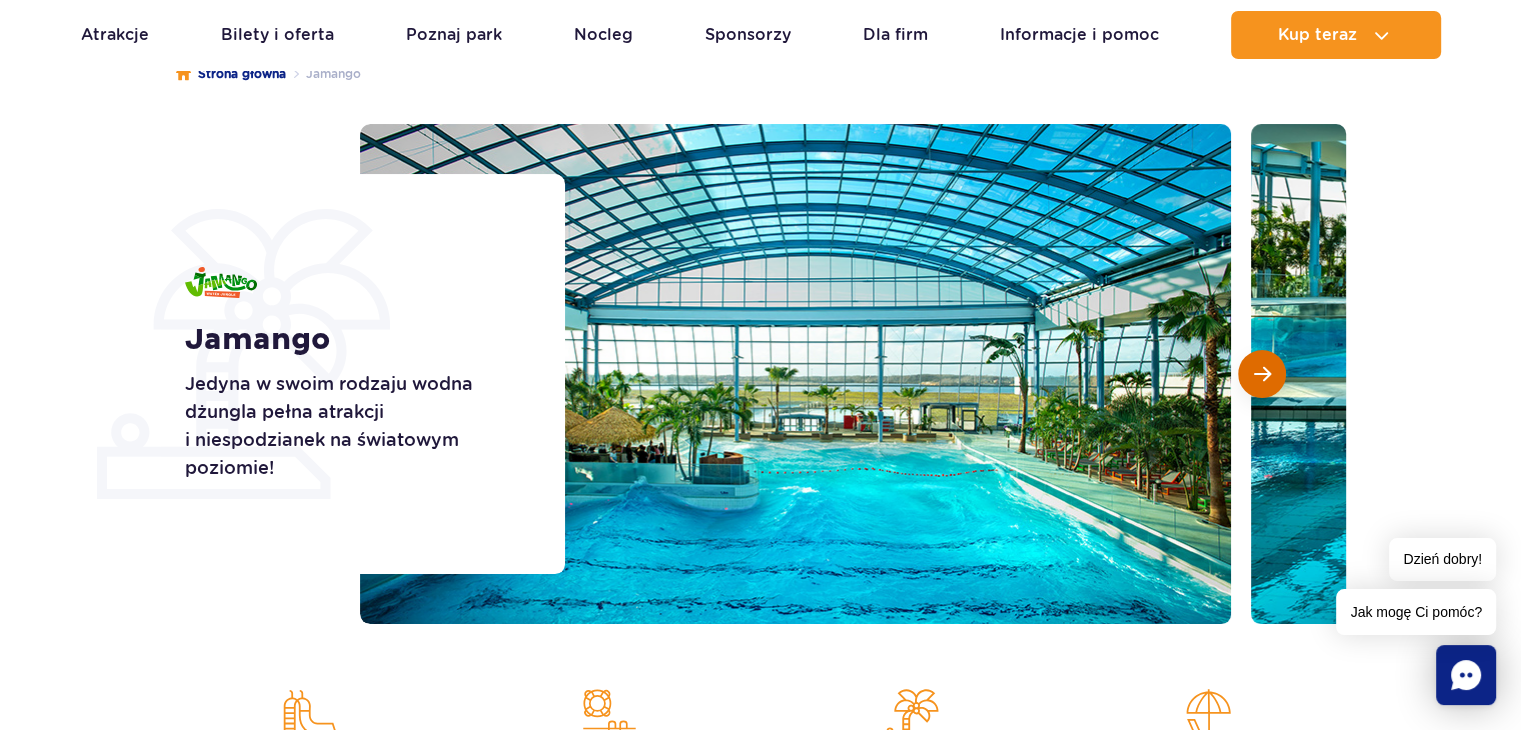 click at bounding box center (1262, 374) 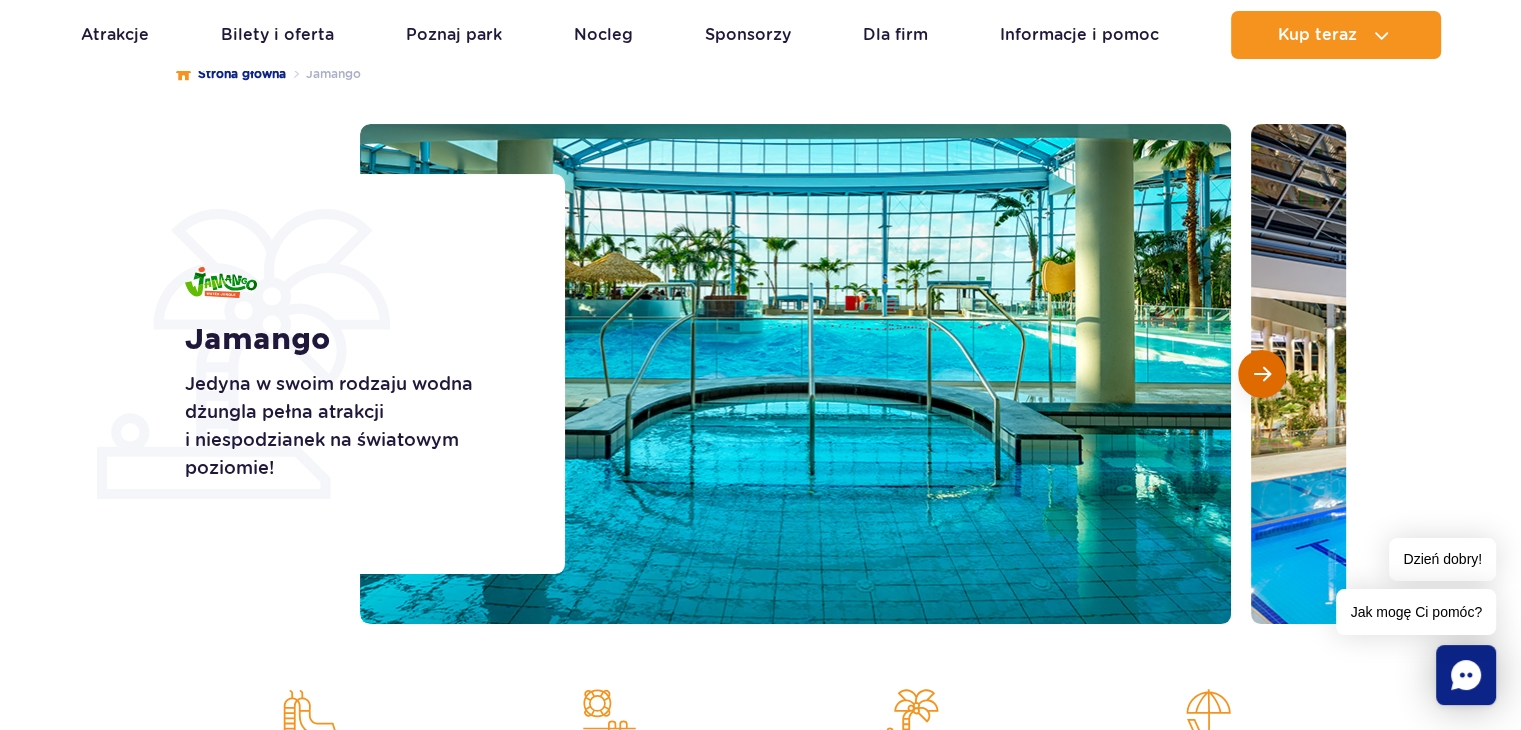 click at bounding box center (1262, 374) 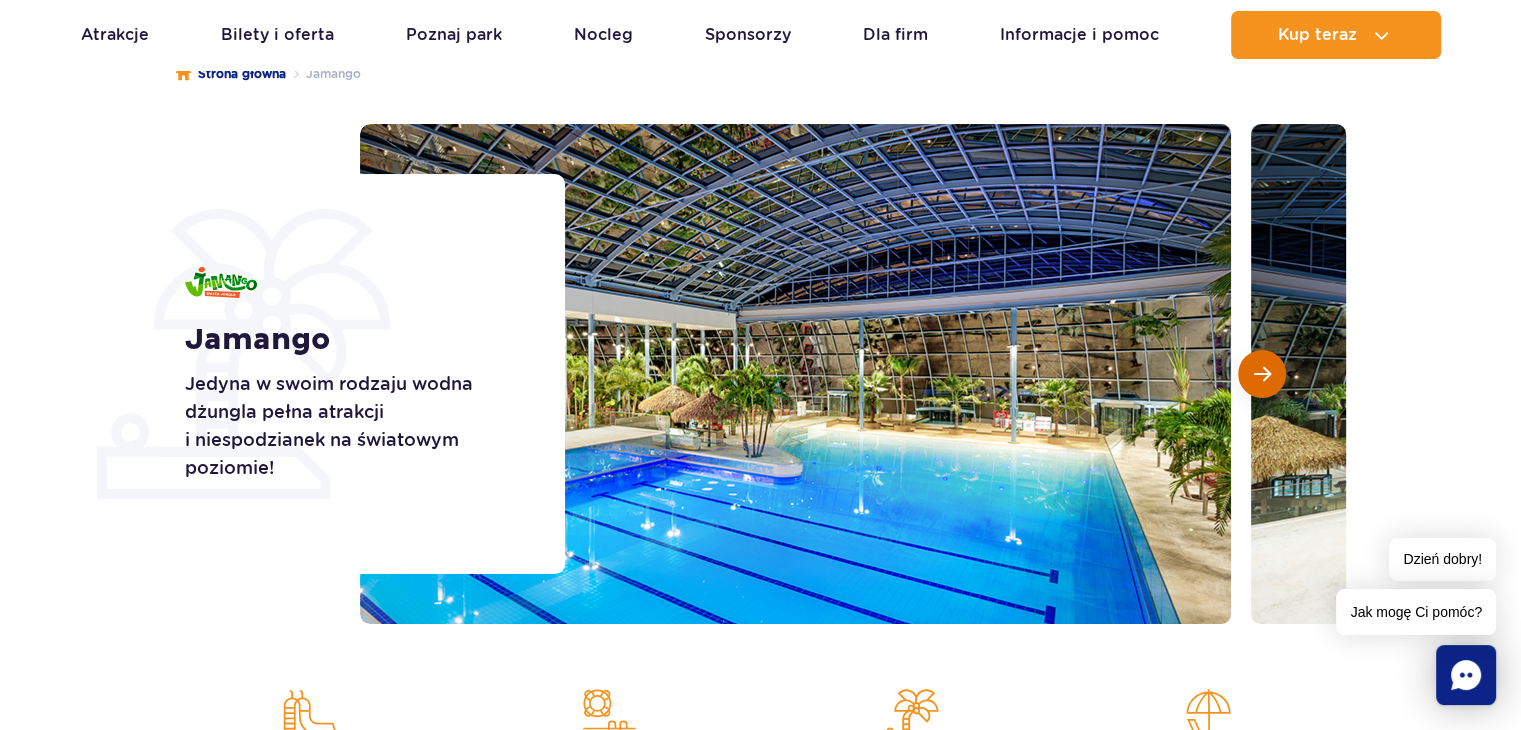 click at bounding box center (1262, 374) 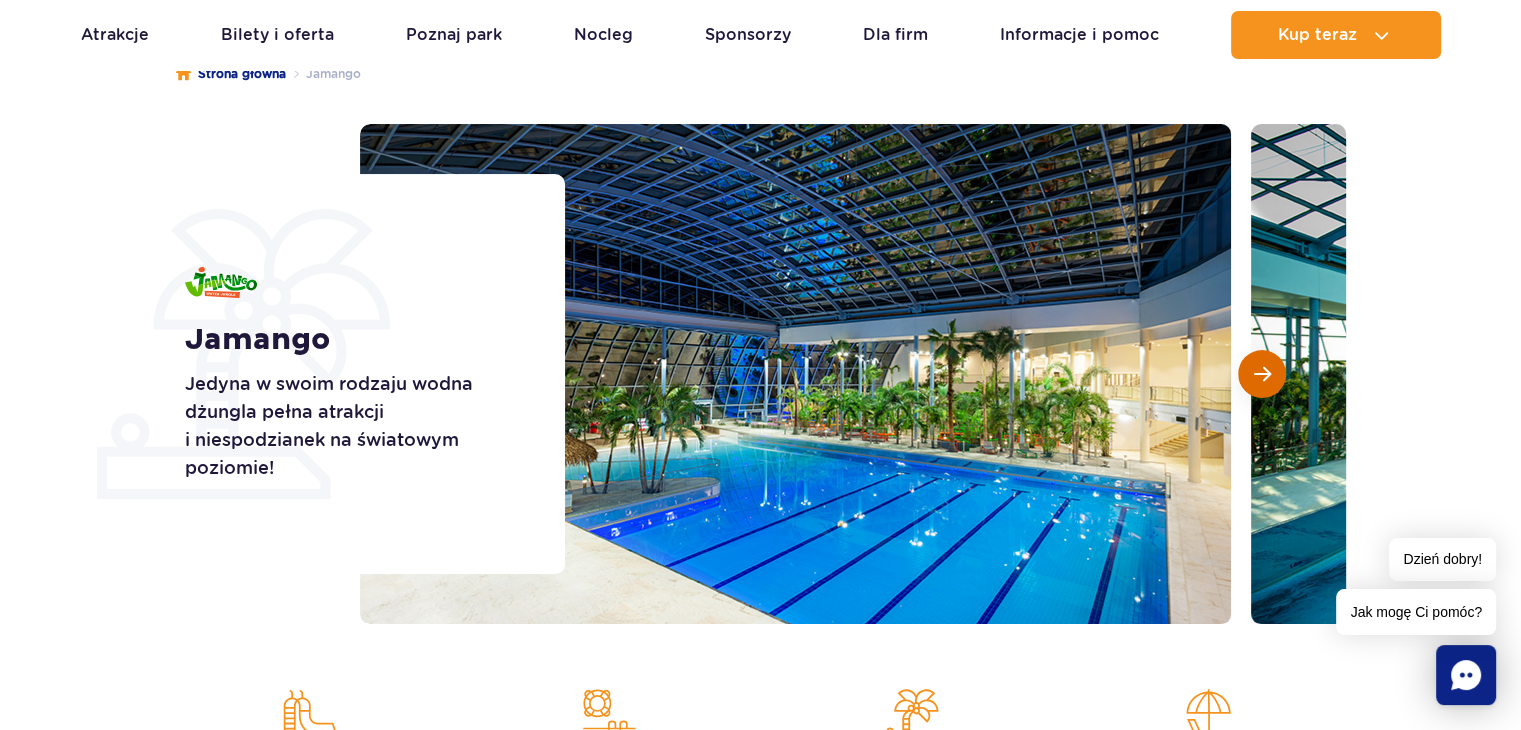 click at bounding box center (1262, 374) 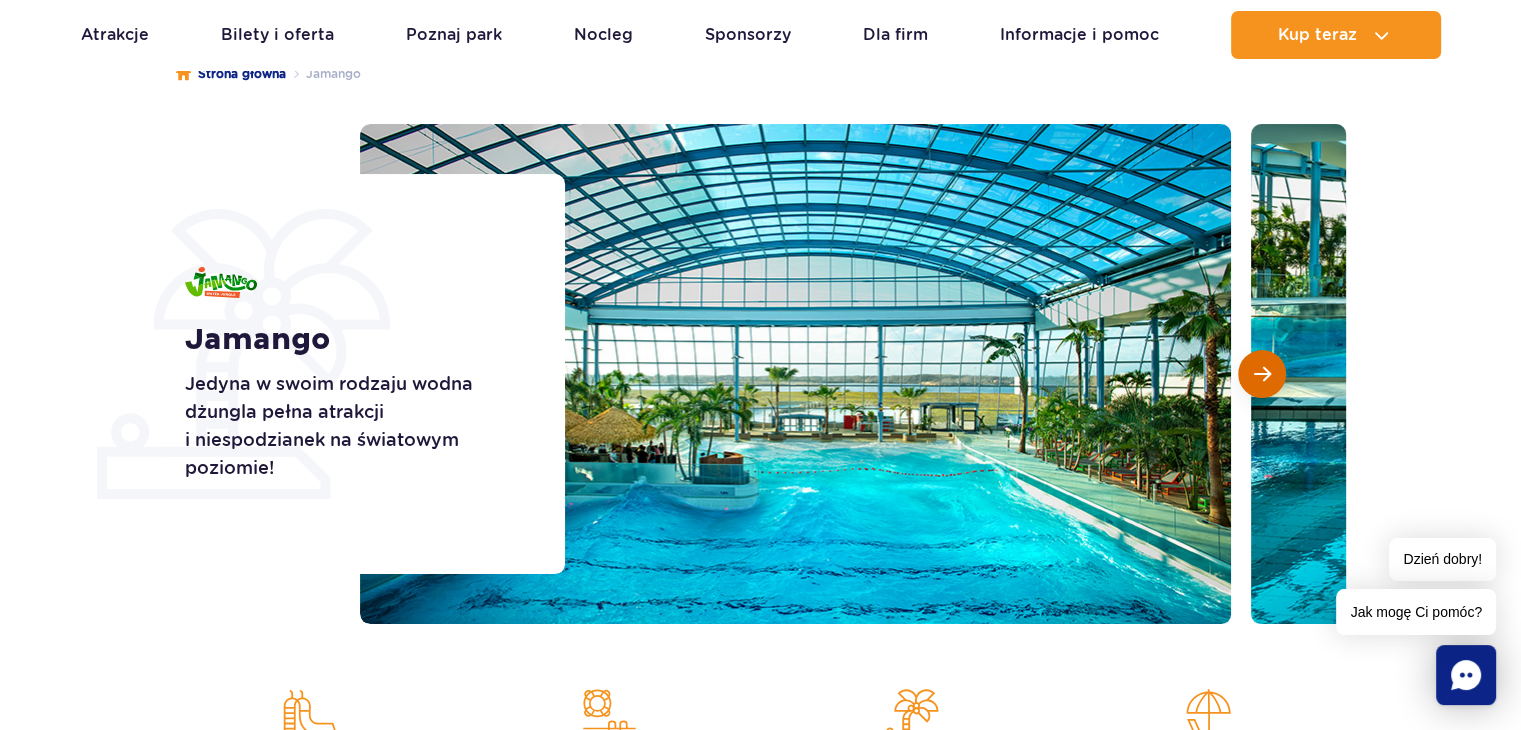 click at bounding box center [1262, 374] 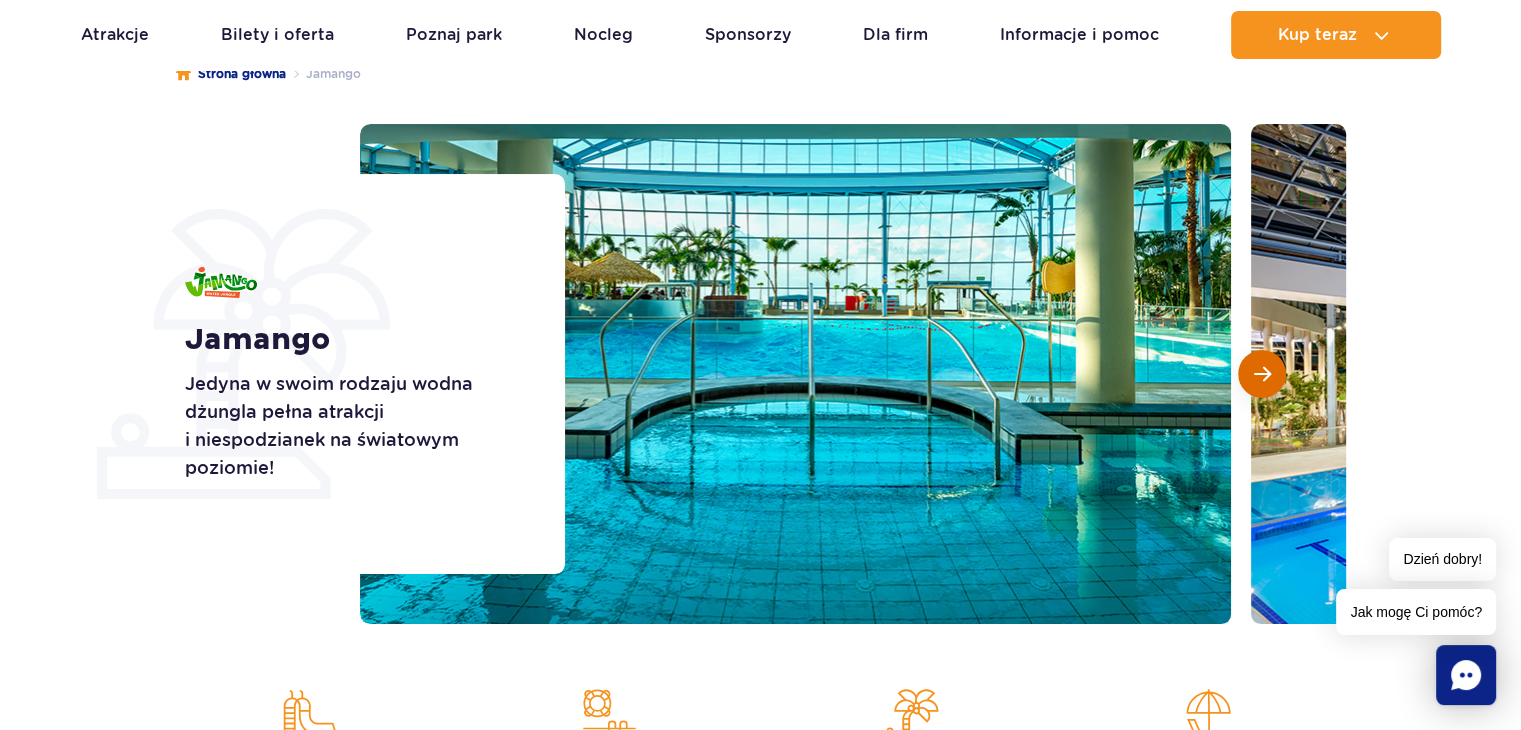 click at bounding box center (1262, 374) 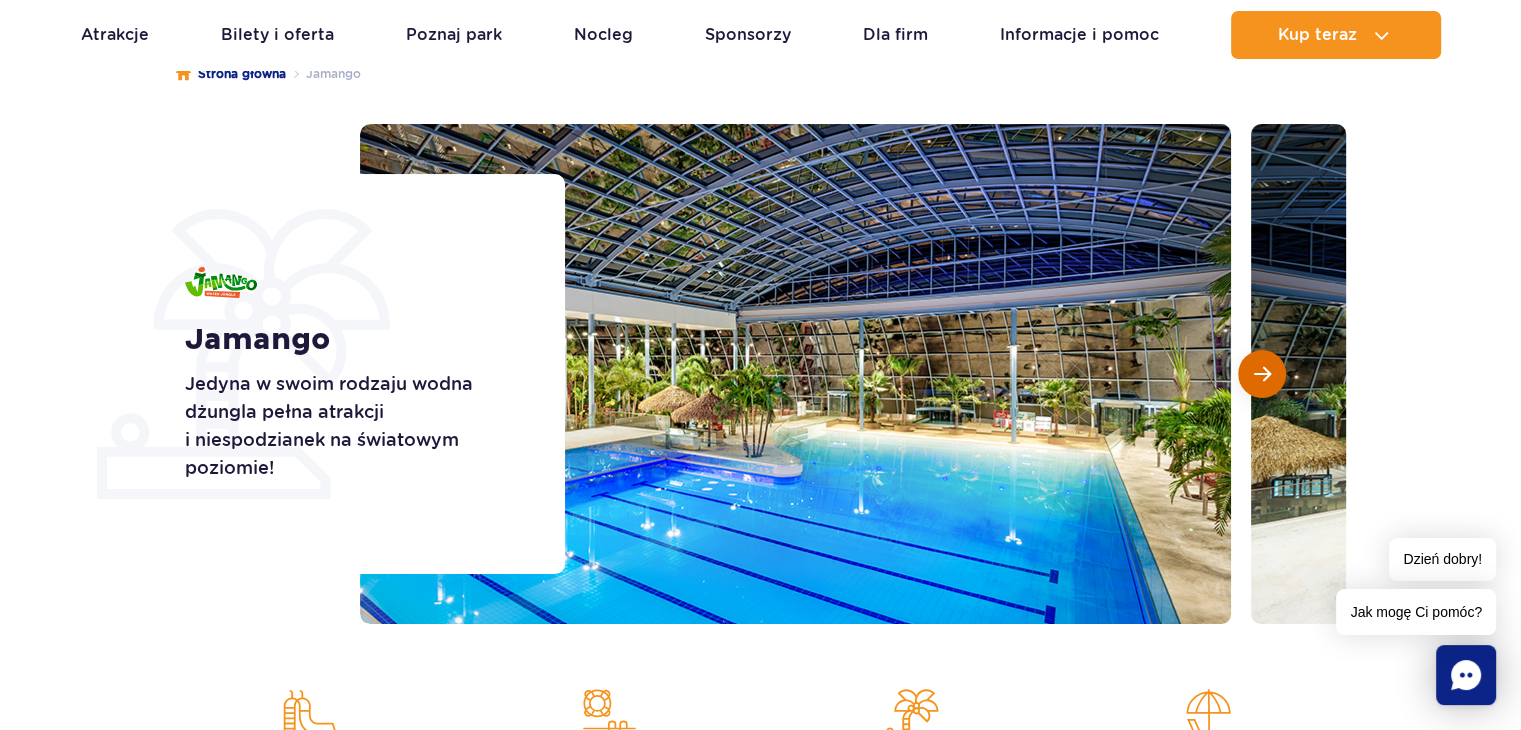 click at bounding box center [1262, 374] 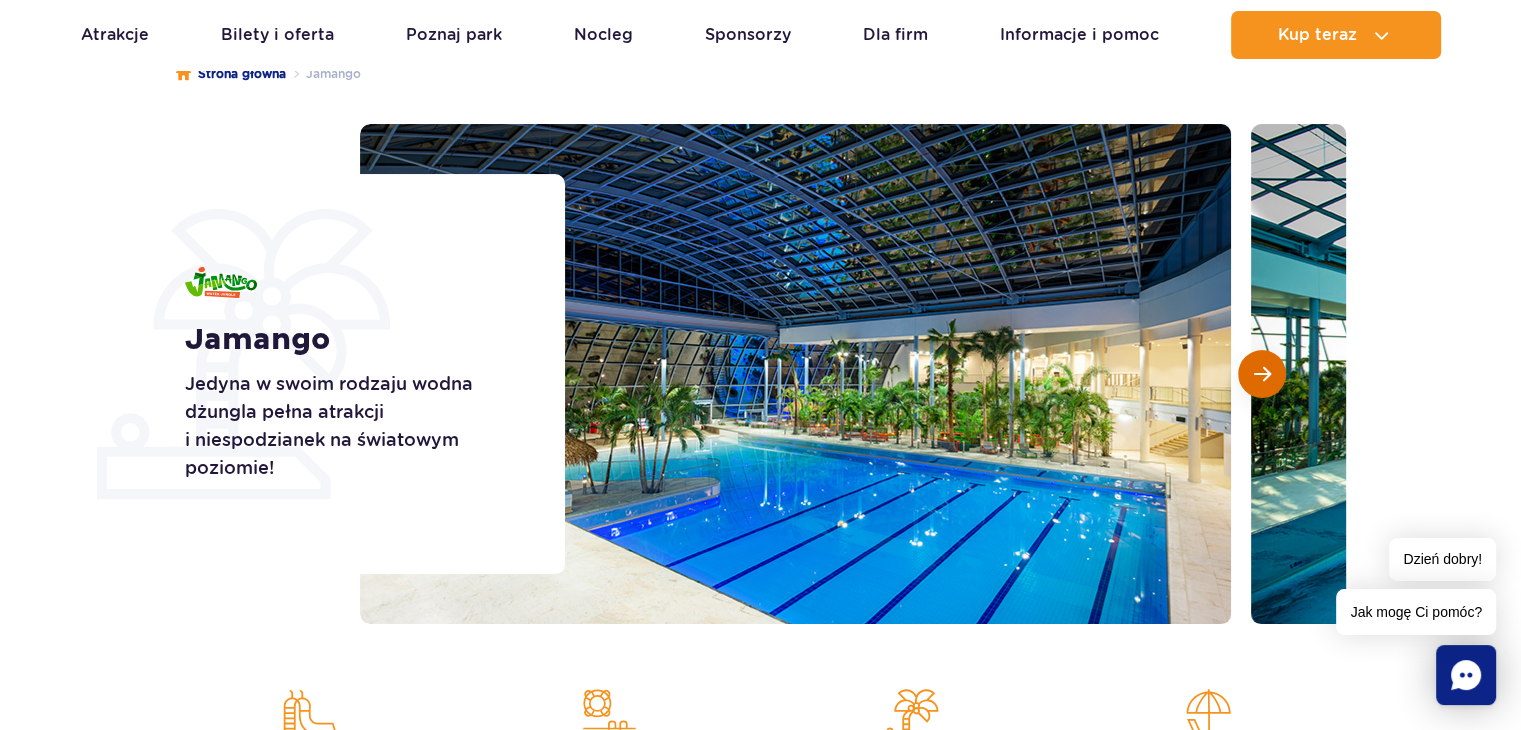 click at bounding box center (1262, 374) 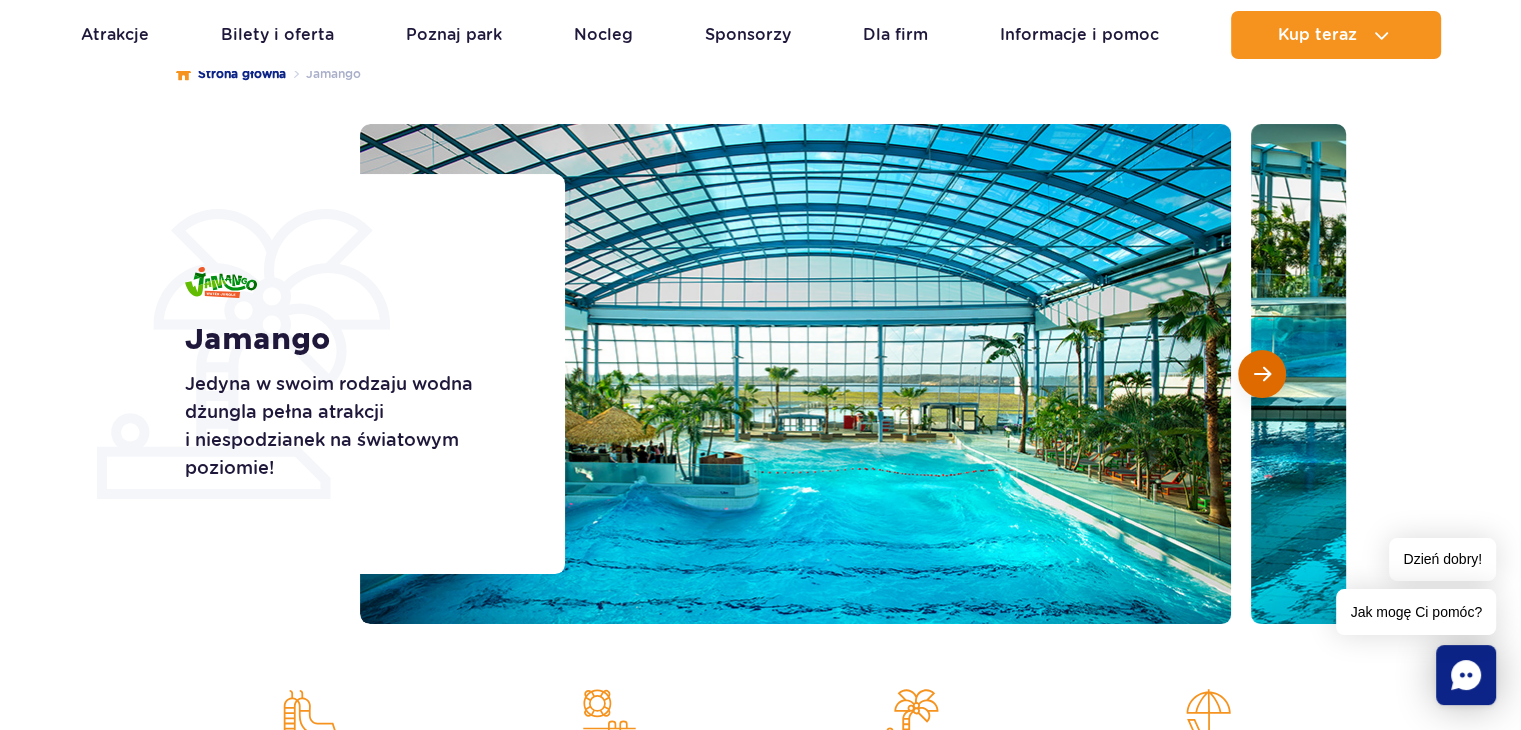 click at bounding box center [1262, 374] 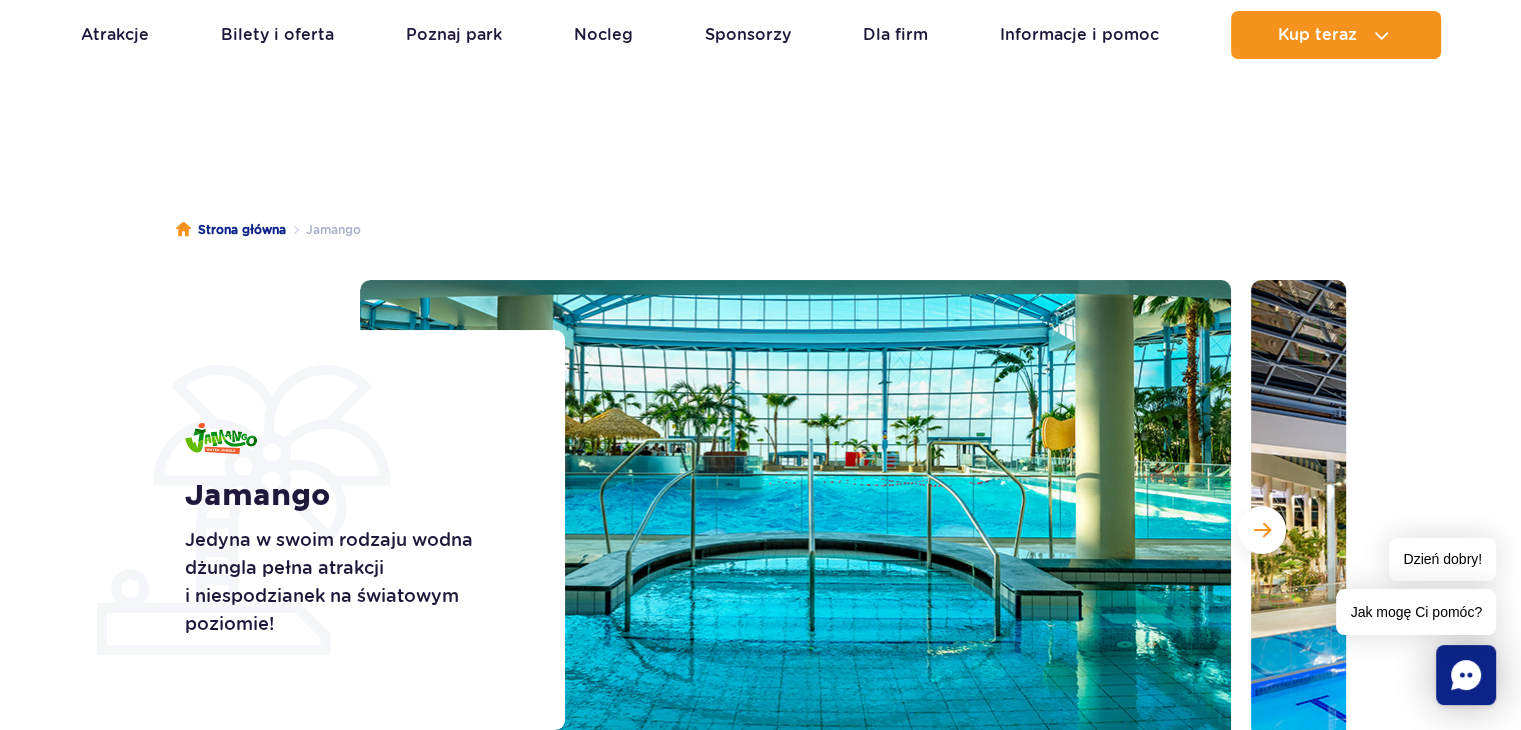 scroll, scrollTop: 0, scrollLeft: 0, axis: both 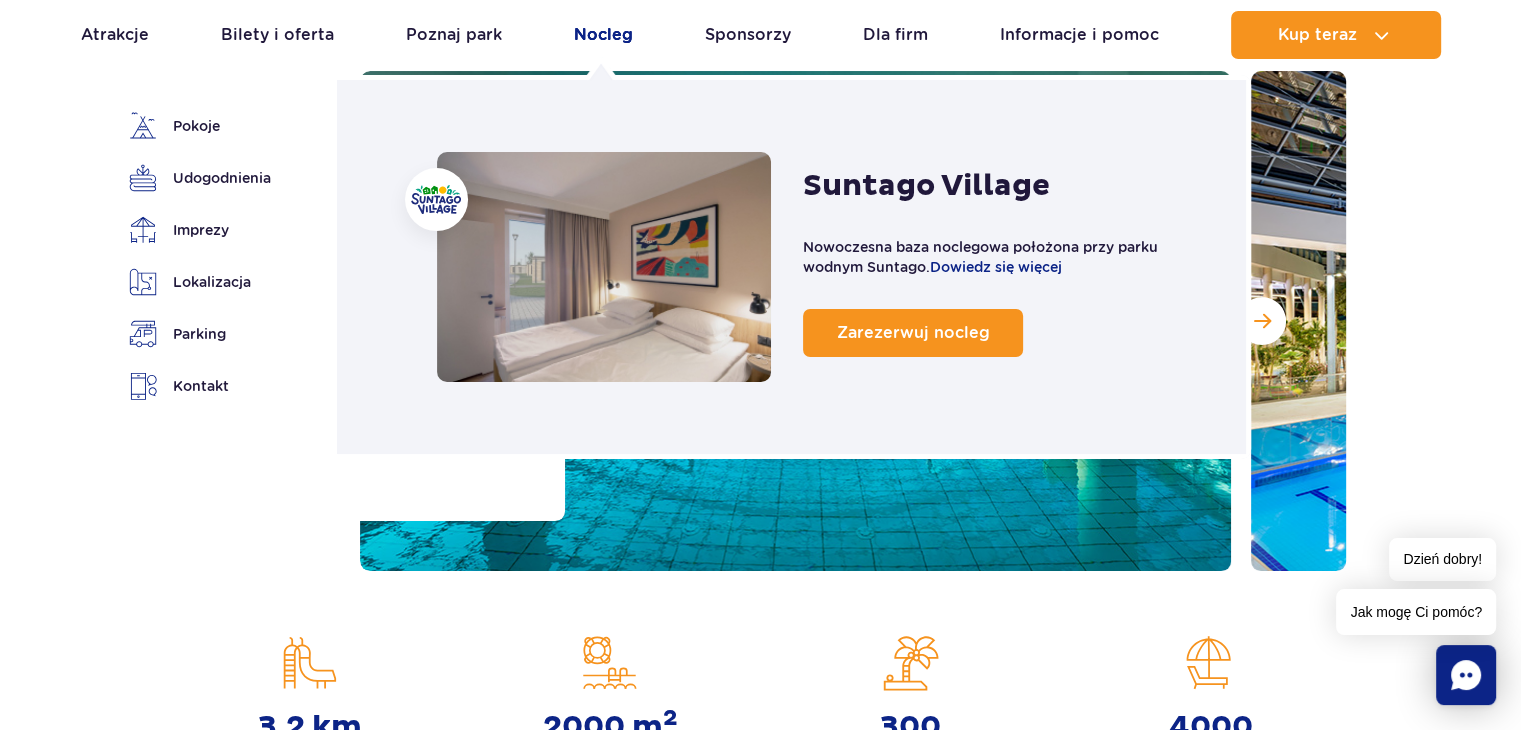 click on "Nocleg" at bounding box center (603, 35) 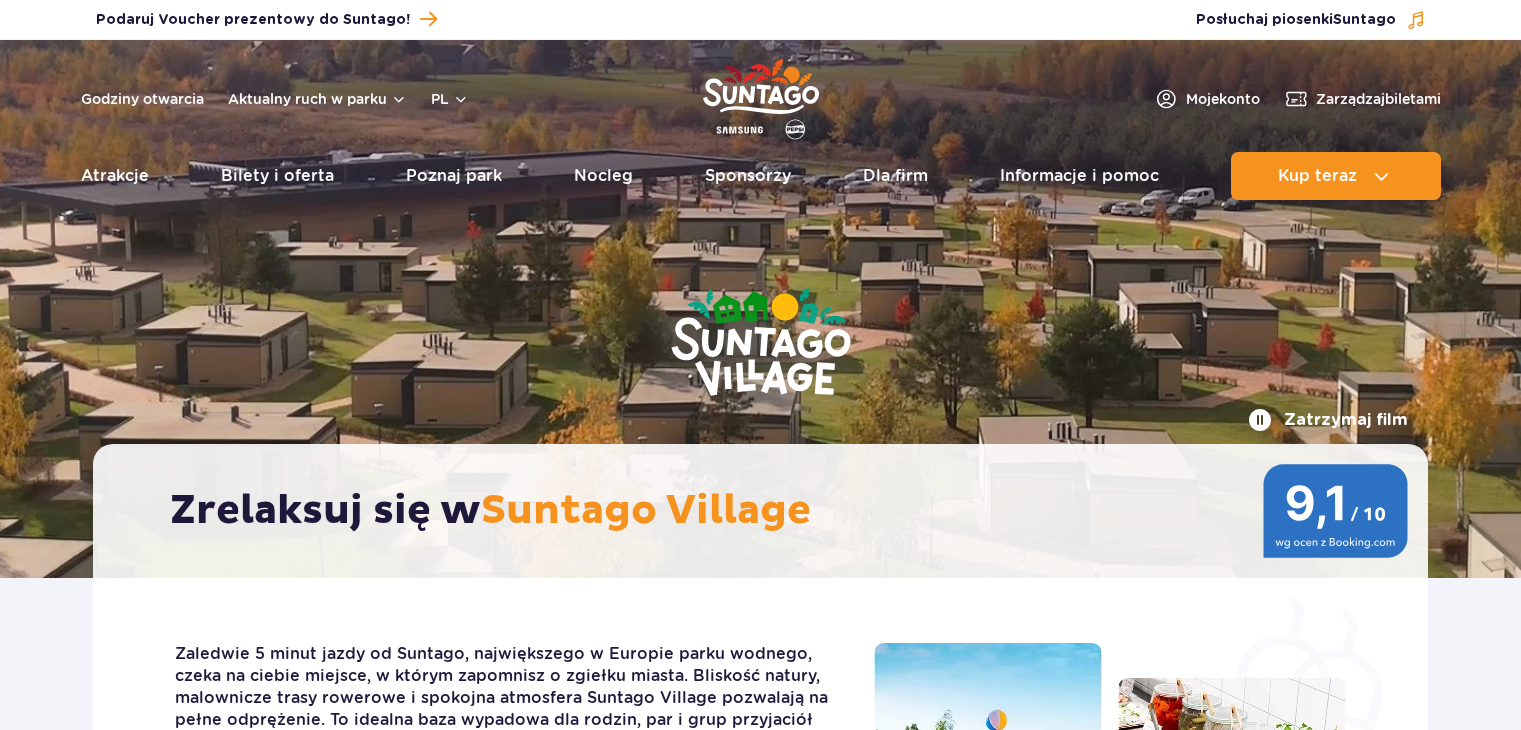 scroll, scrollTop: 0, scrollLeft: 0, axis: both 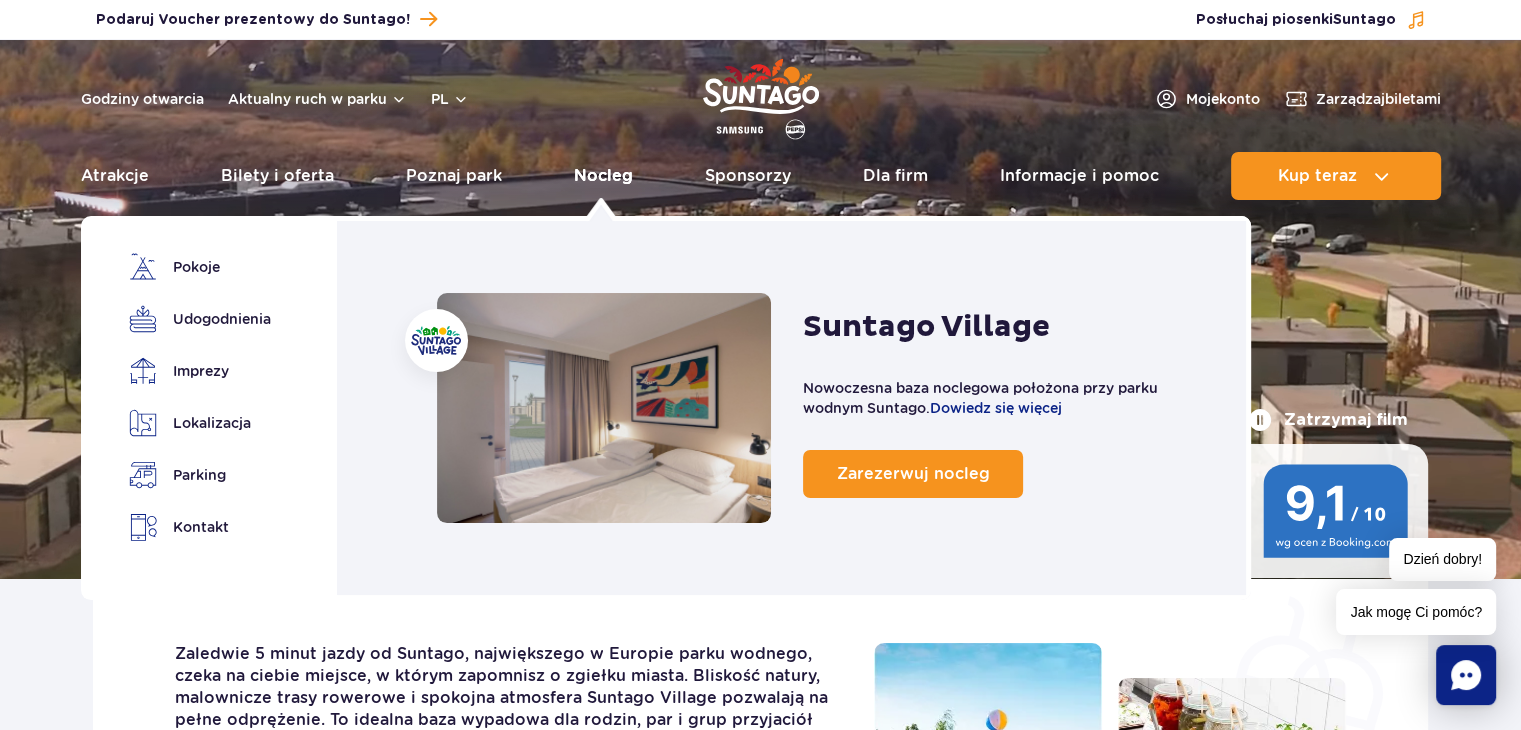 click on "Nocleg" at bounding box center (603, 176) 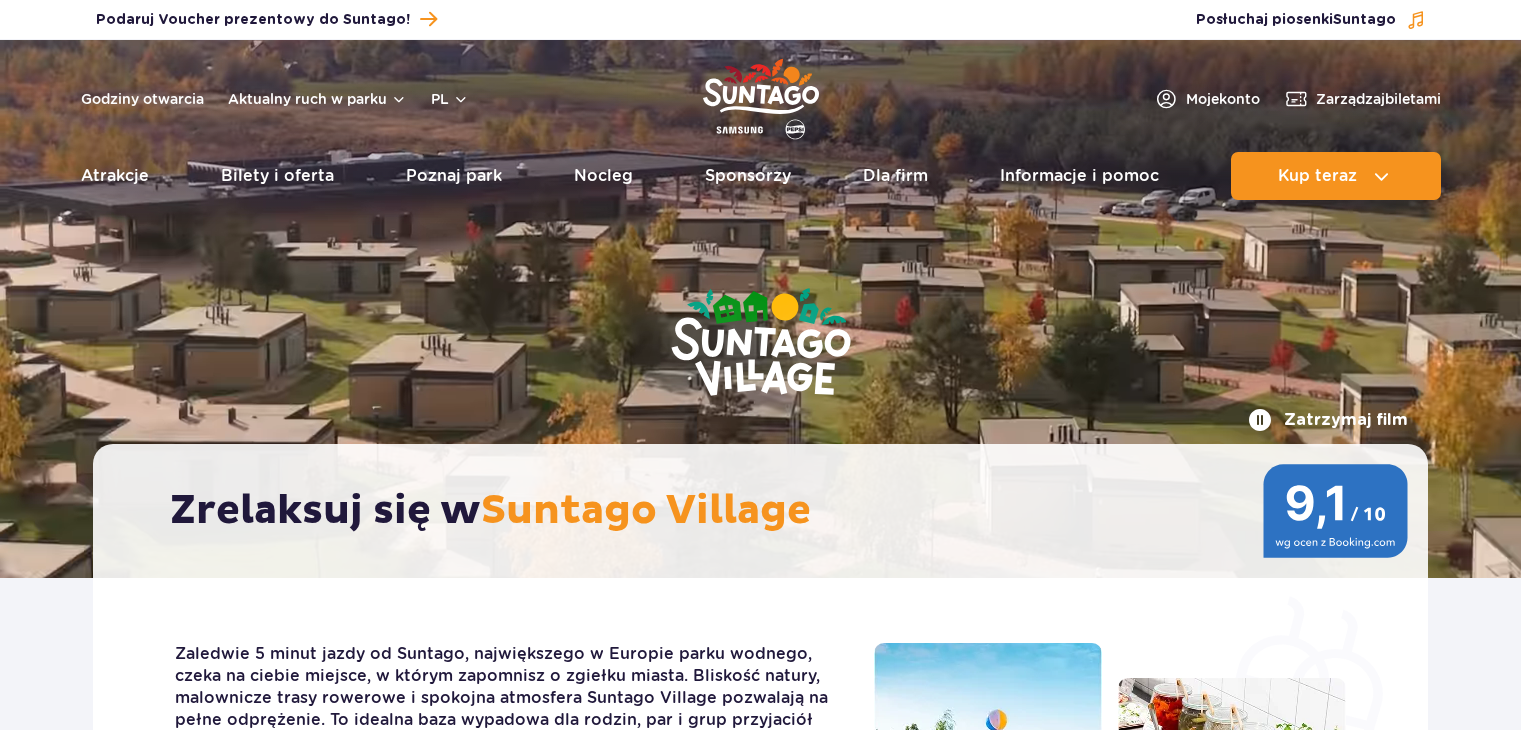 scroll, scrollTop: 0, scrollLeft: 0, axis: both 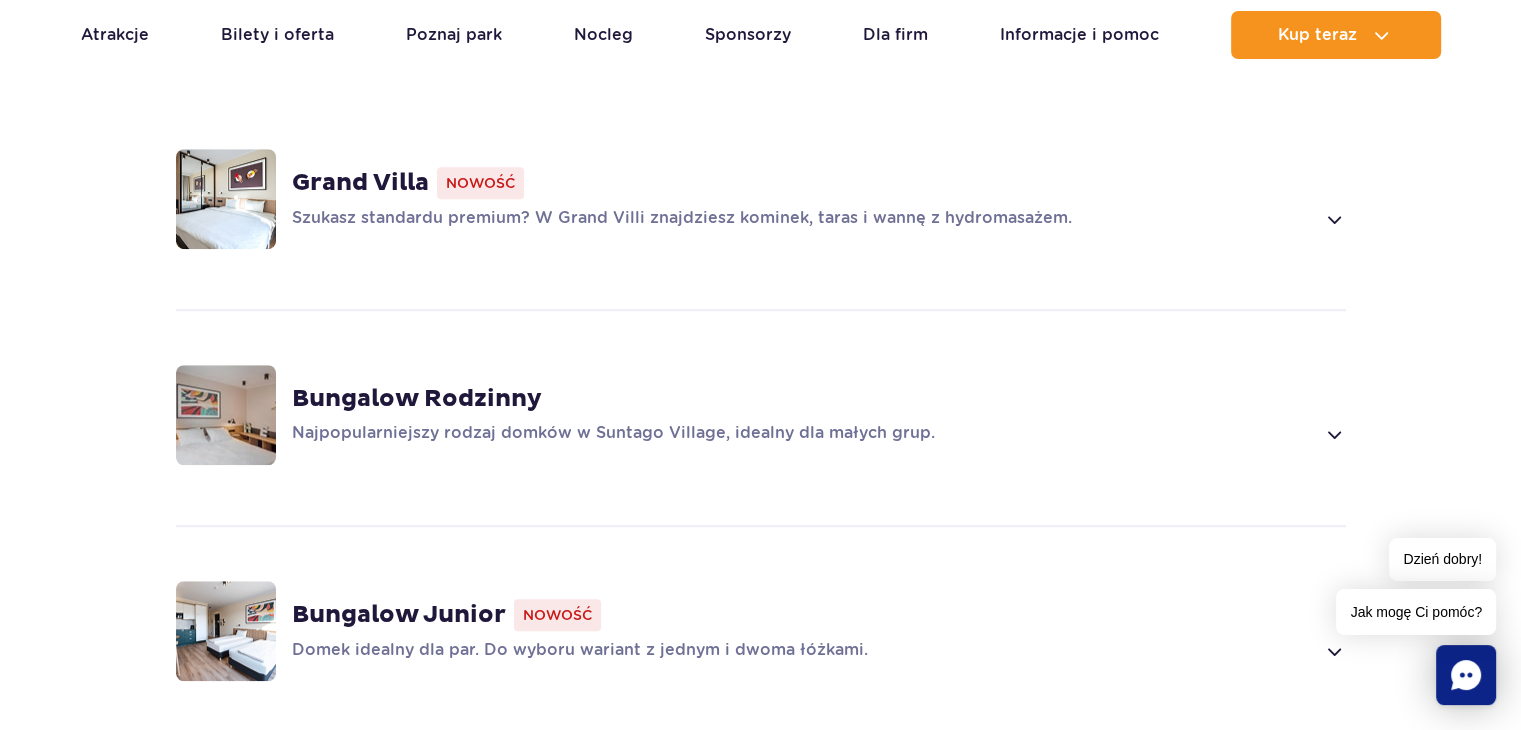 click at bounding box center [226, 199] 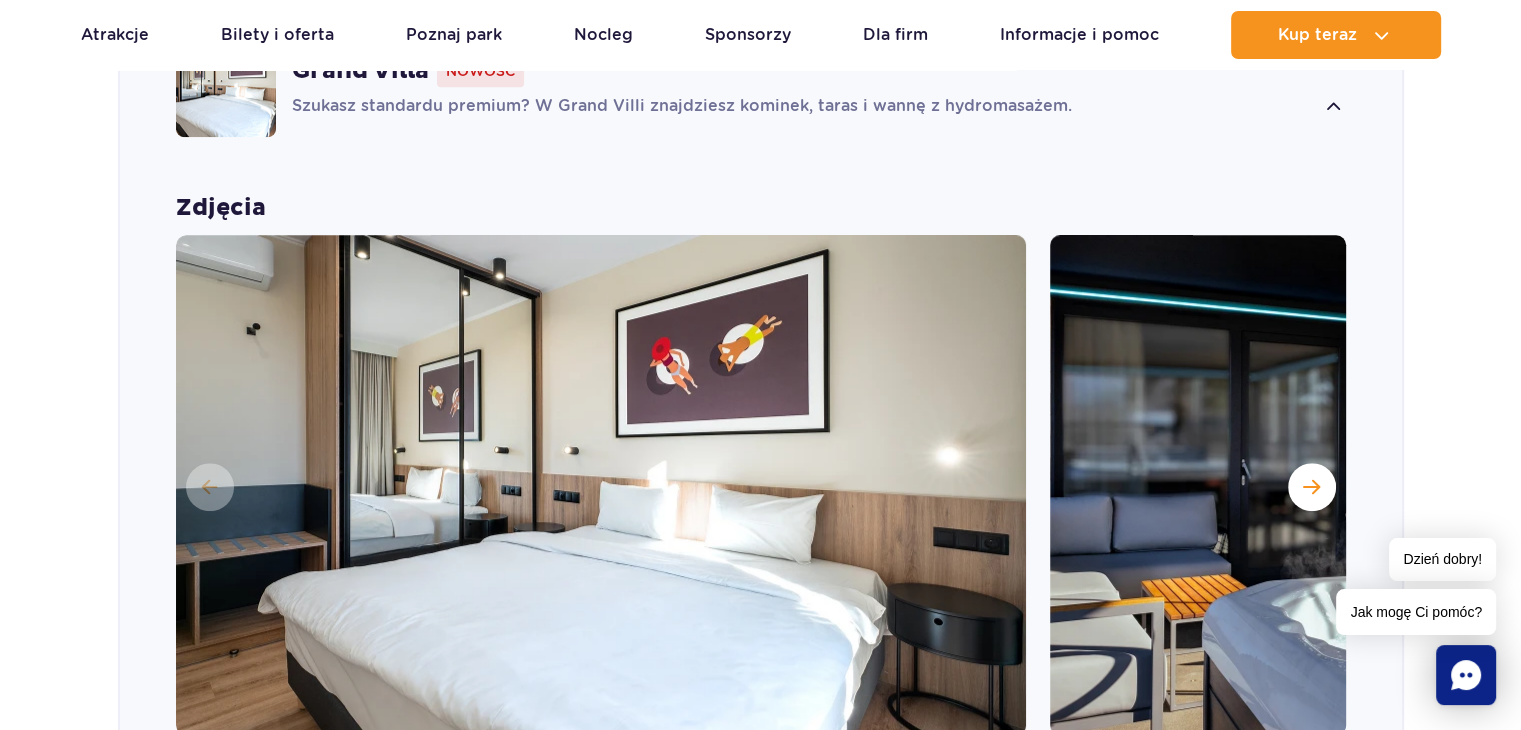 scroll, scrollTop: 1800, scrollLeft: 0, axis: vertical 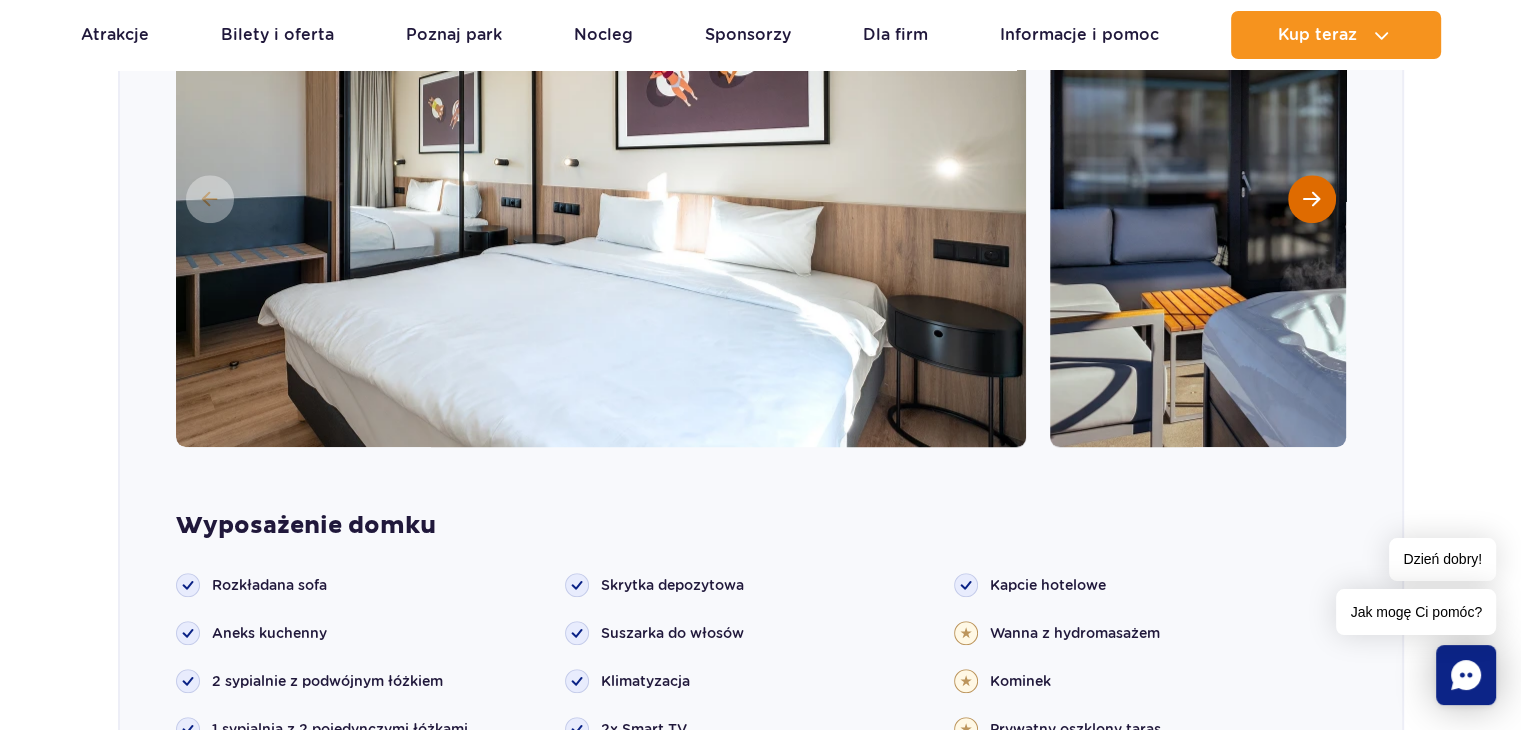click at bounding box center [1312, 199] 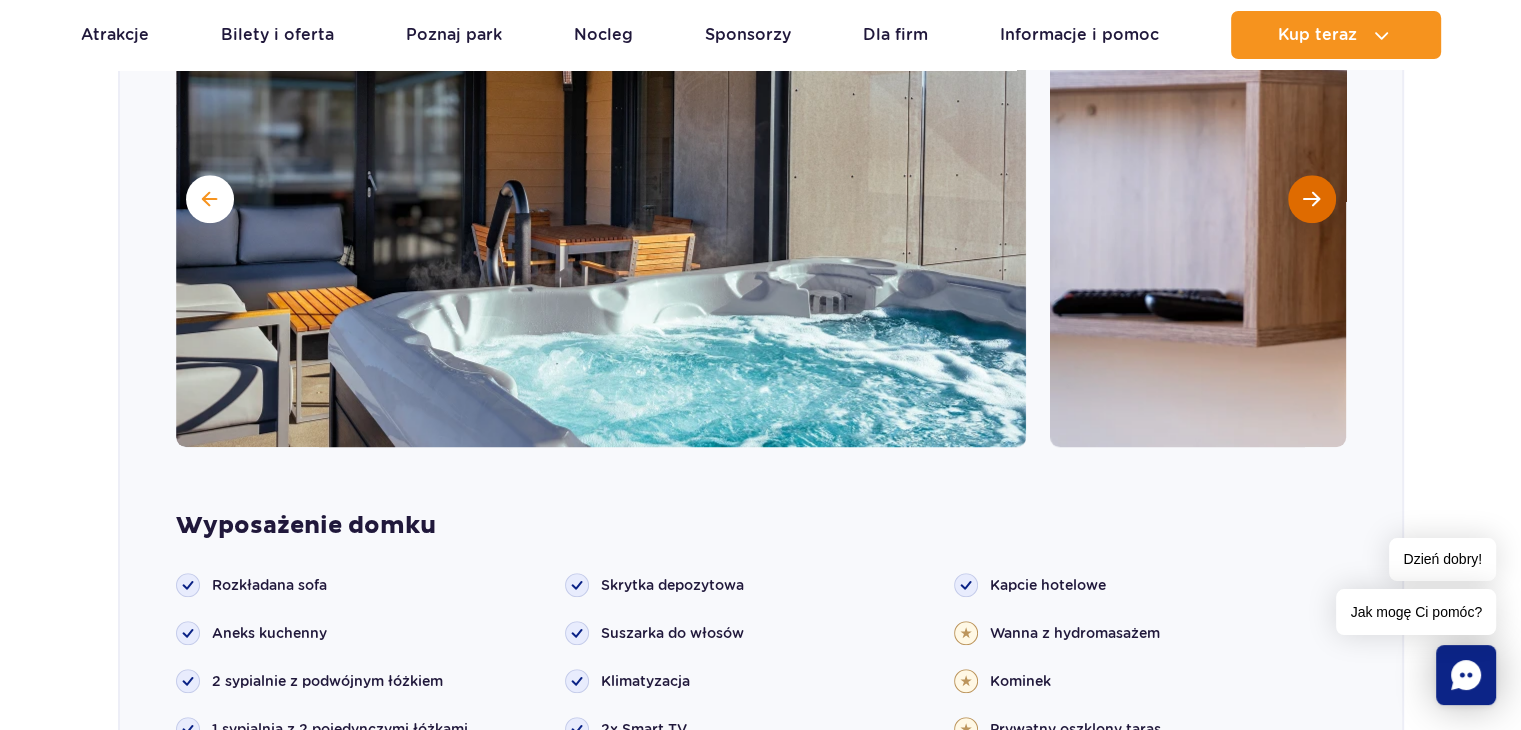 click at bounding box center [1312, 199] 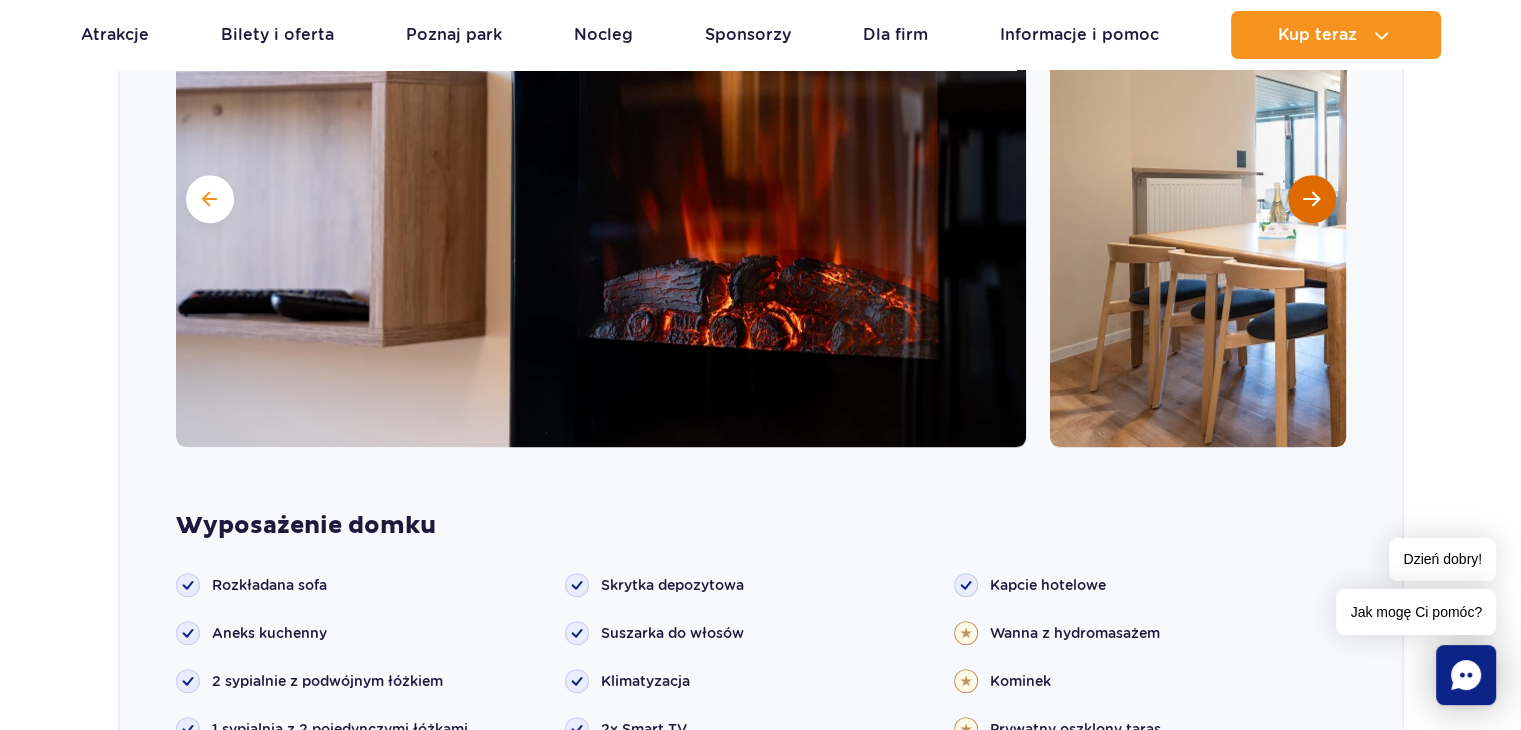 click at bounding box center (1311, 199) 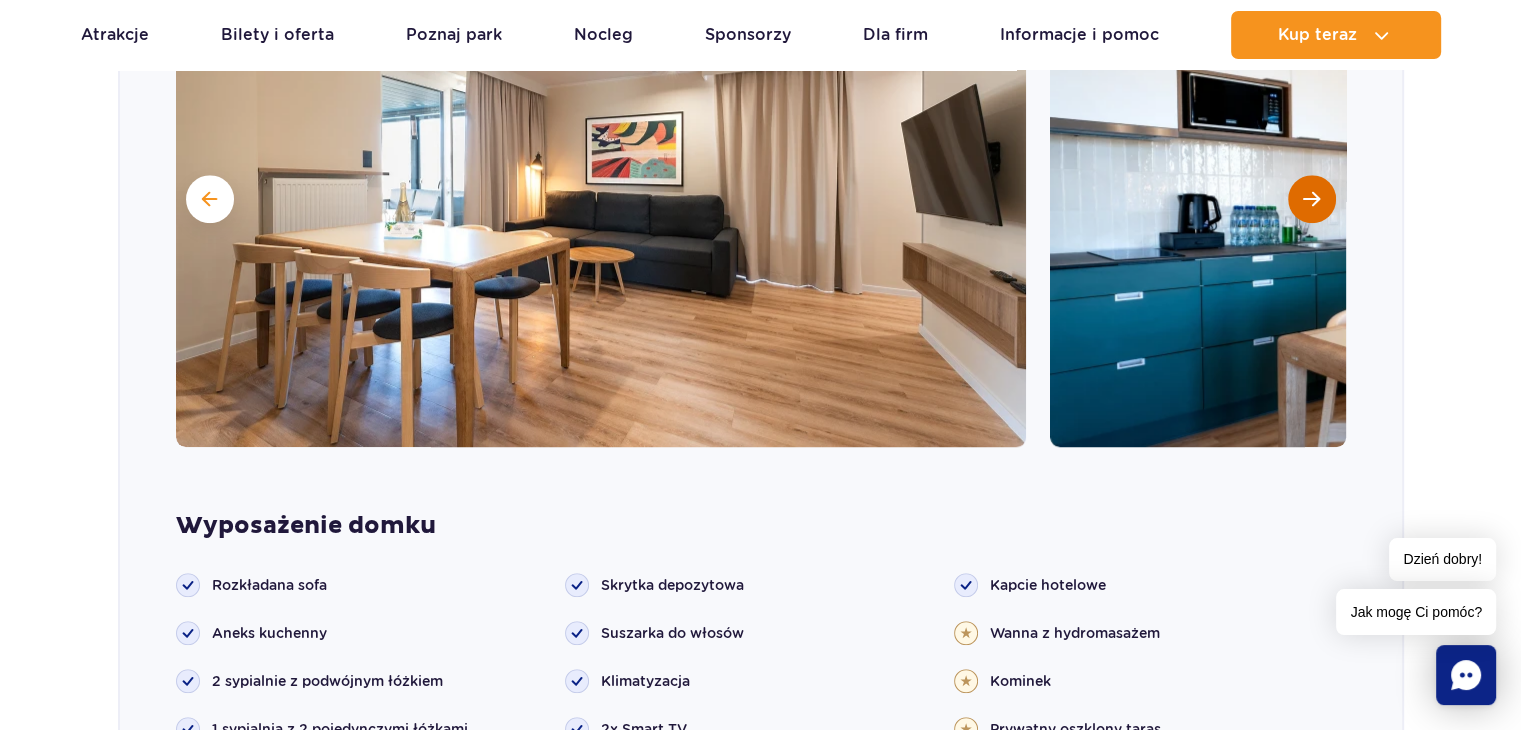 click at bounding box center (1311, 199) 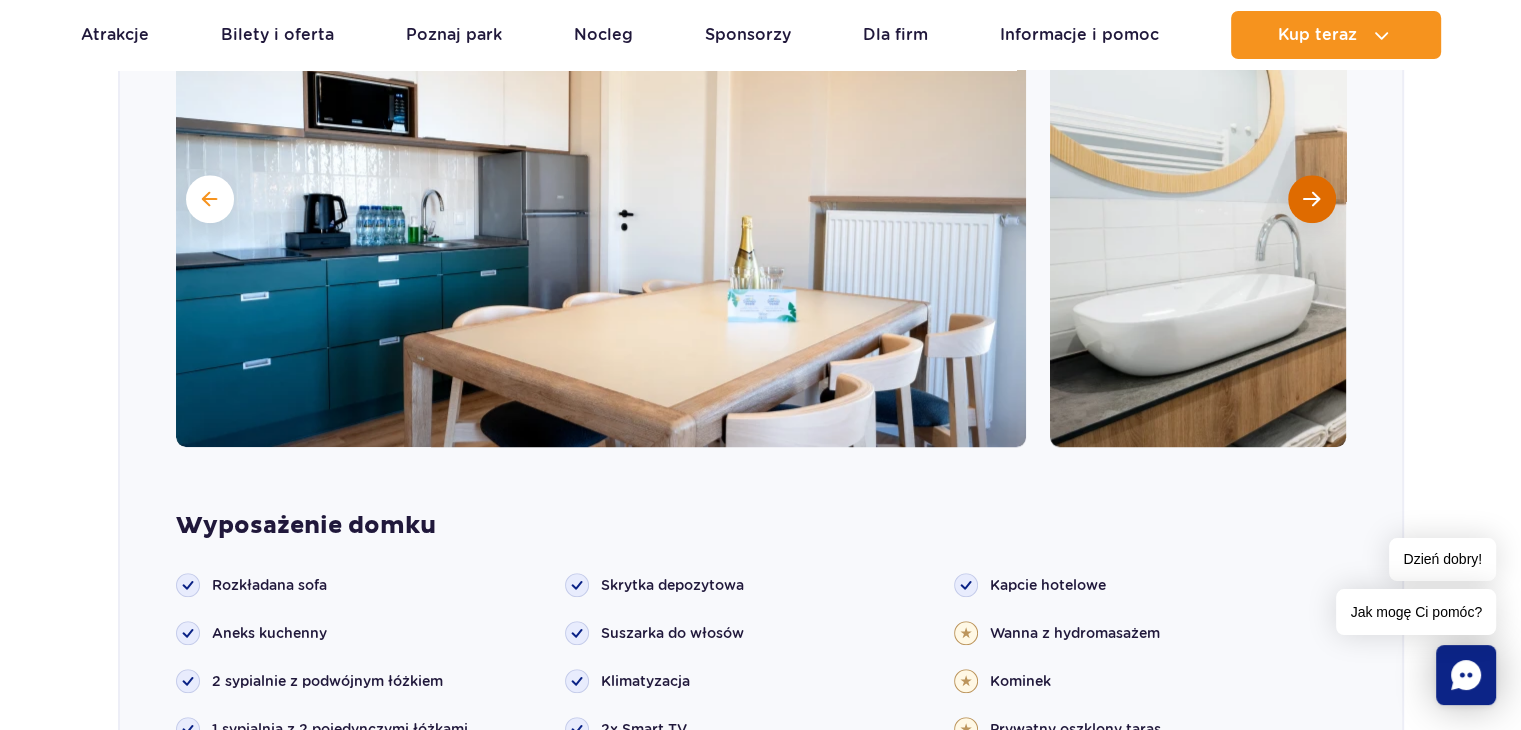 click at bounding box center (1311, 199) 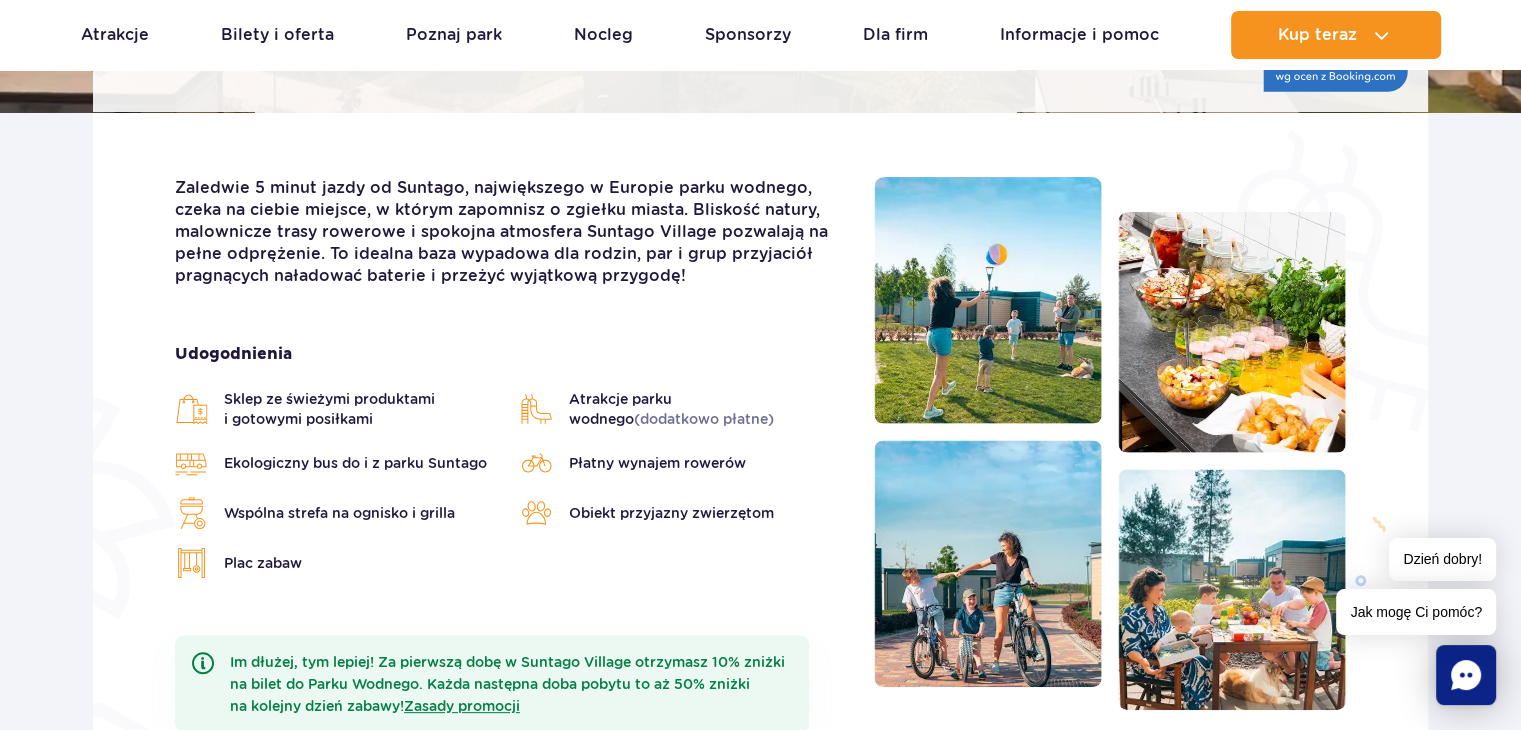 scroll, scrollTop: 500, scrollLeft: 0, axis: vertical 